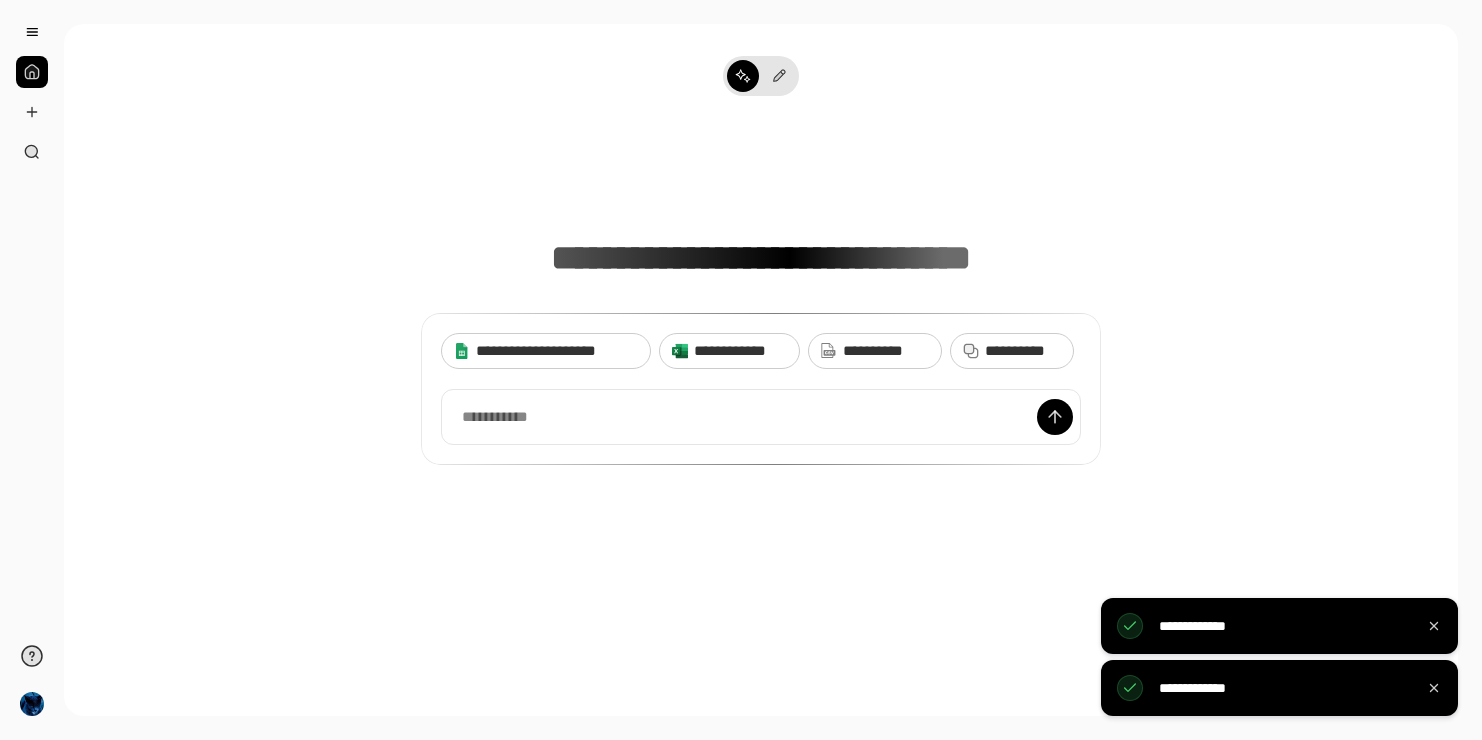 scroll, scrollTop: 0, scrollLeft: 0, axis: both 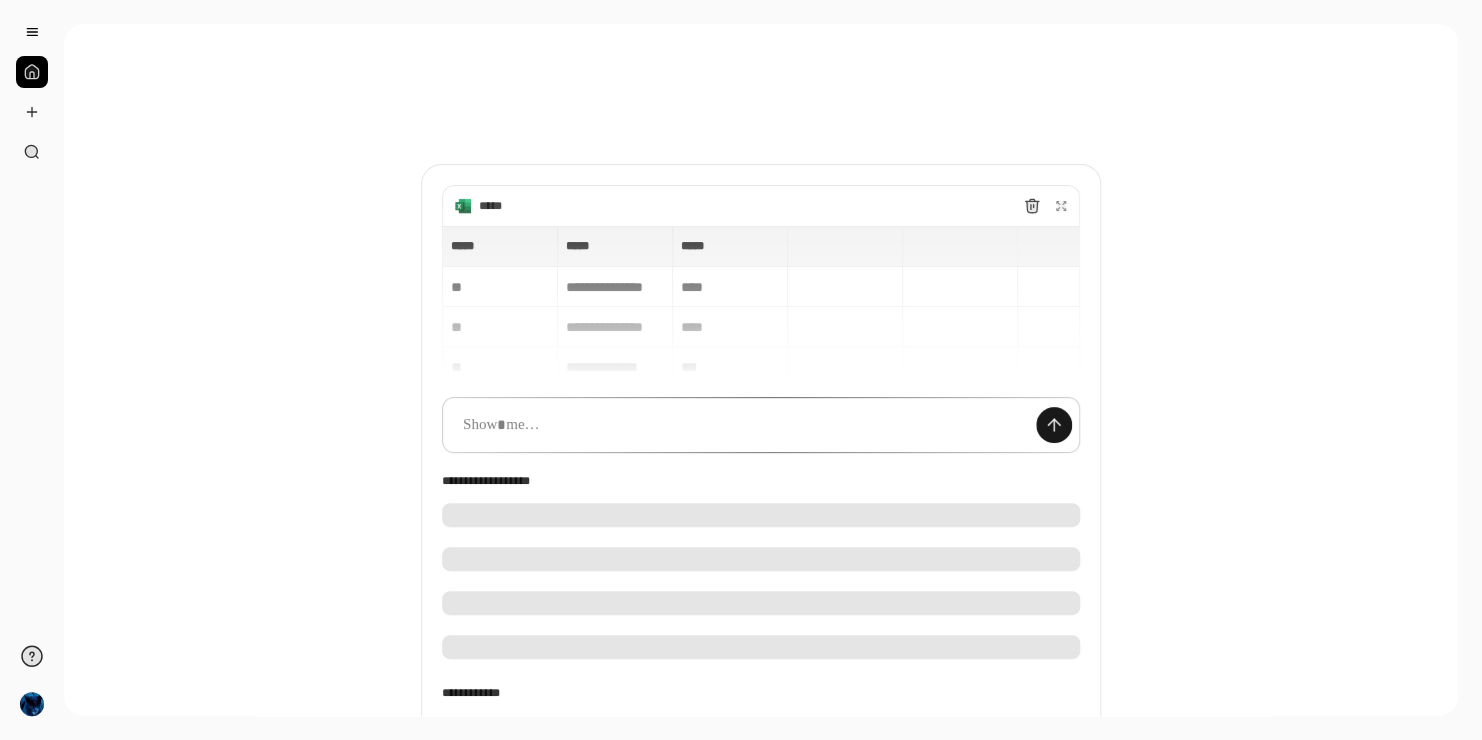 click at bounding box center [1054, 425] 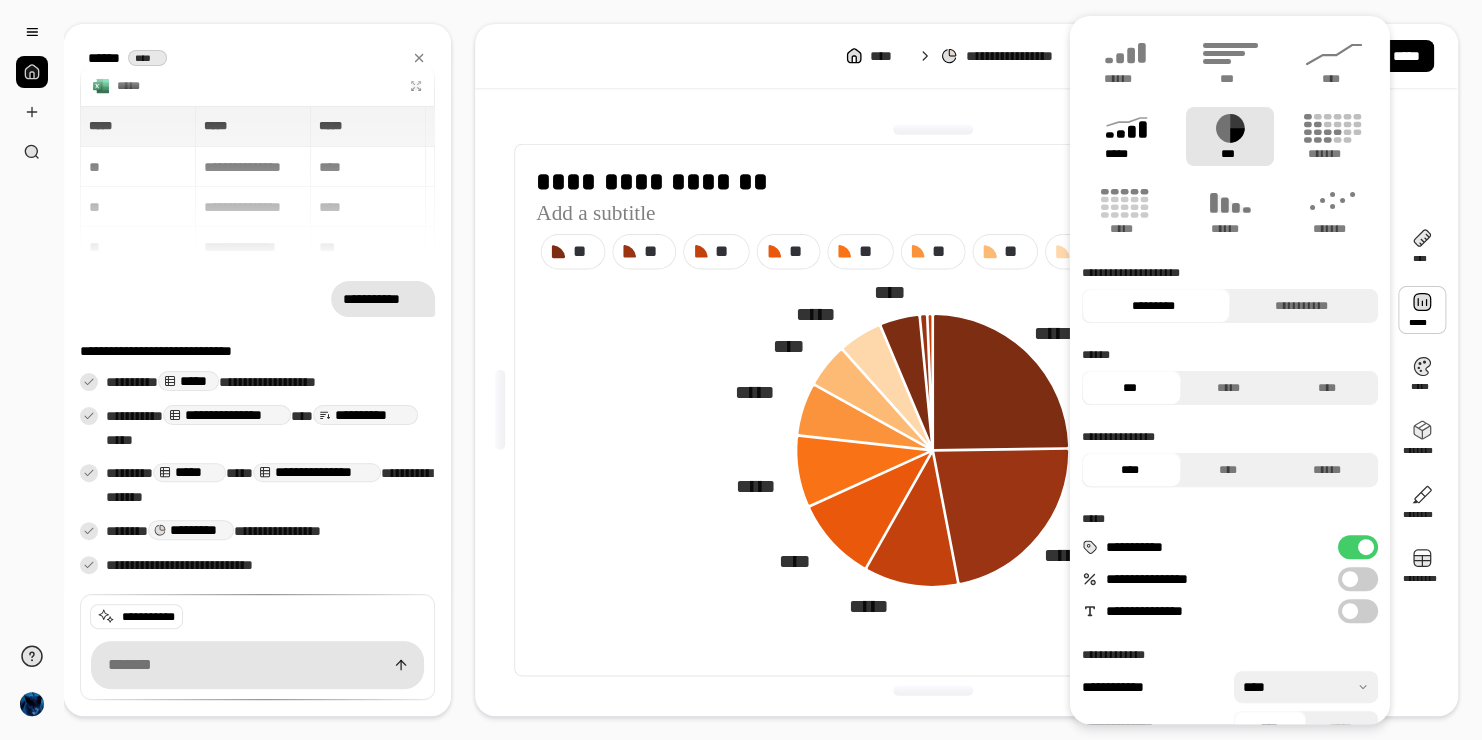 click on "*****" at bounding box center [1125, 154] 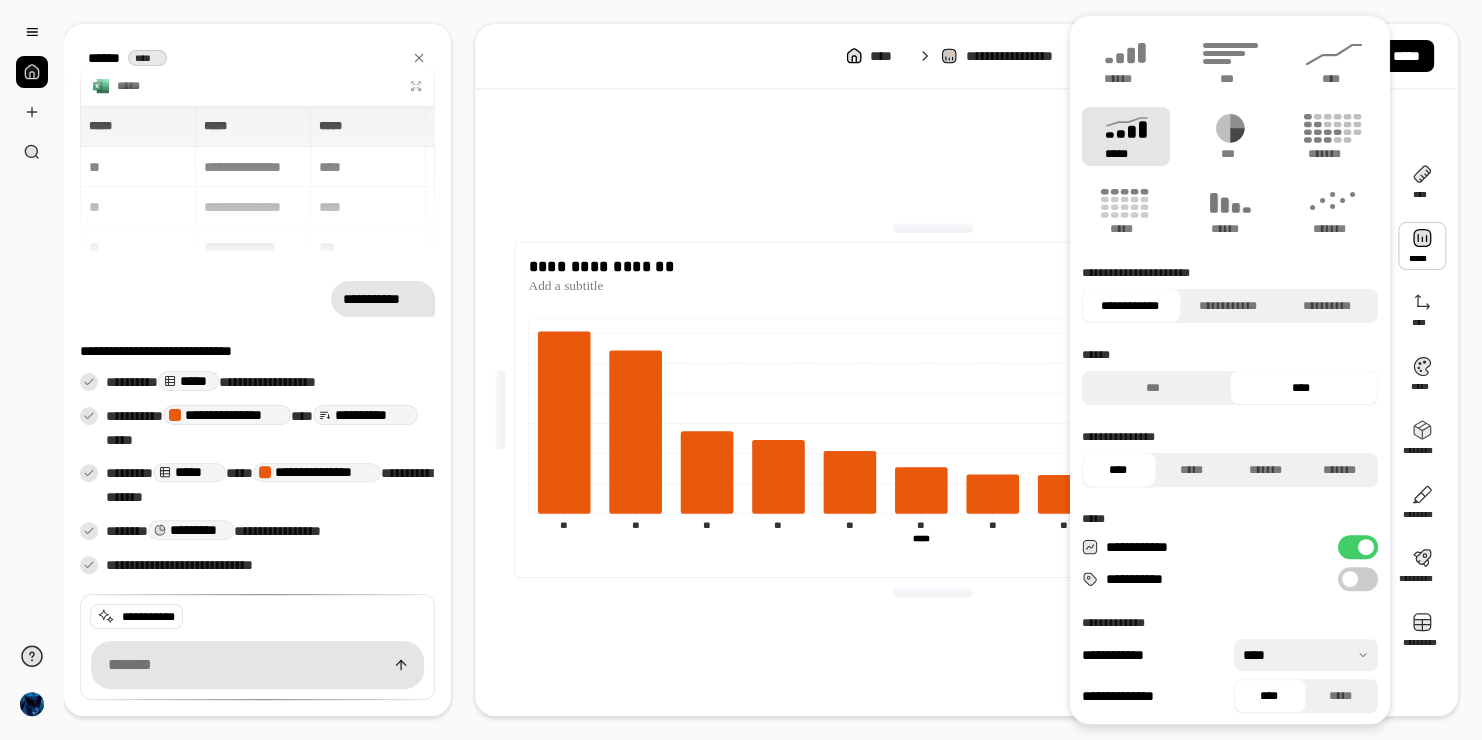 click on "**********" at bounding box center [761, 370] 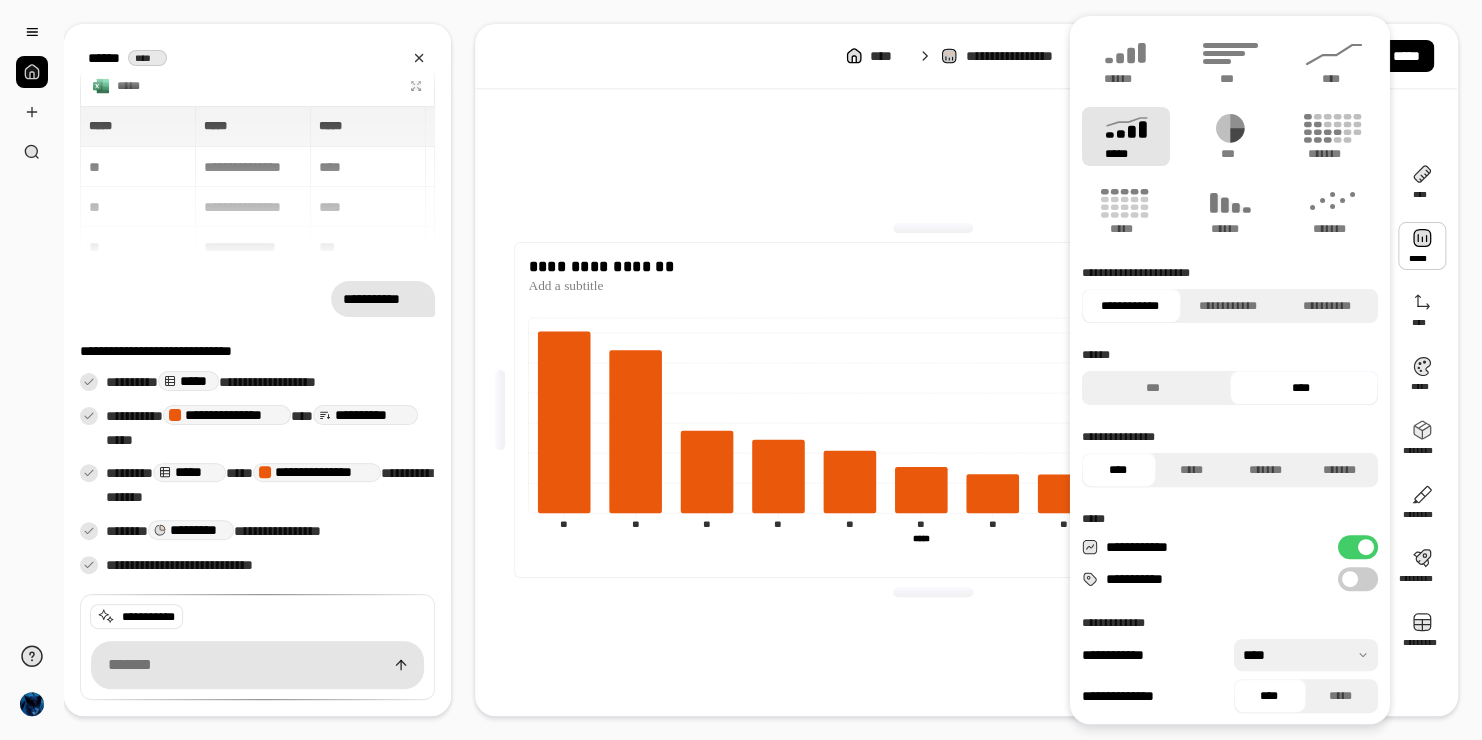 click 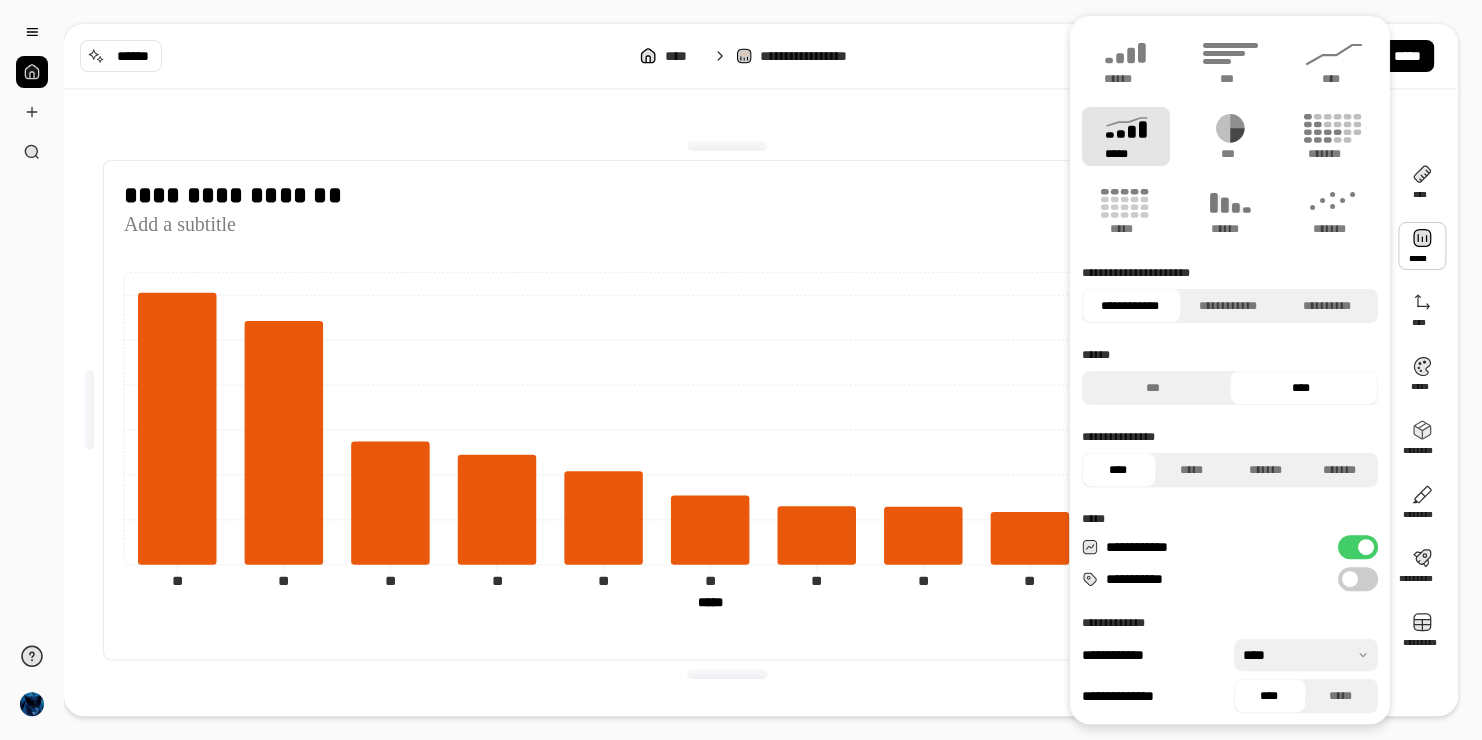 click on "**********" at bounding box center (1358, 579) 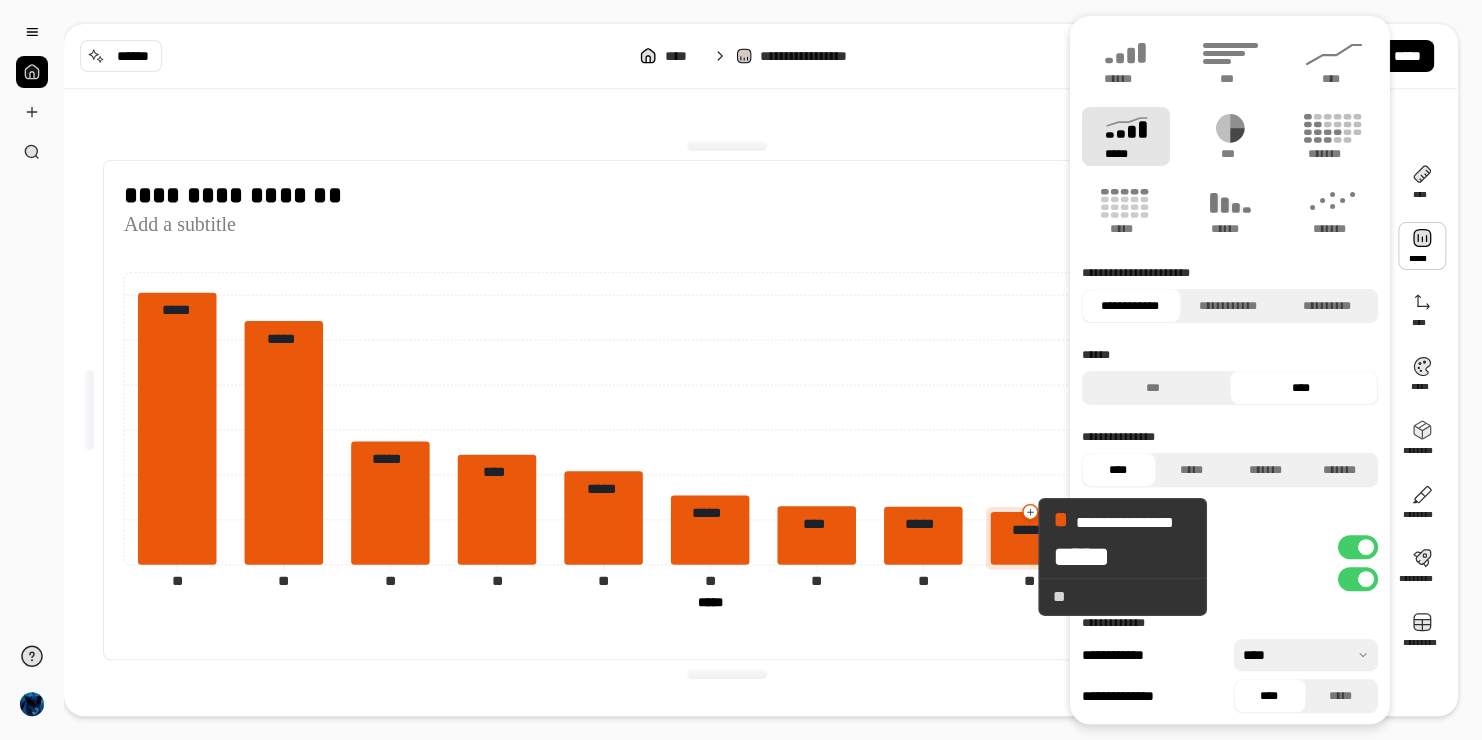 type on "**" 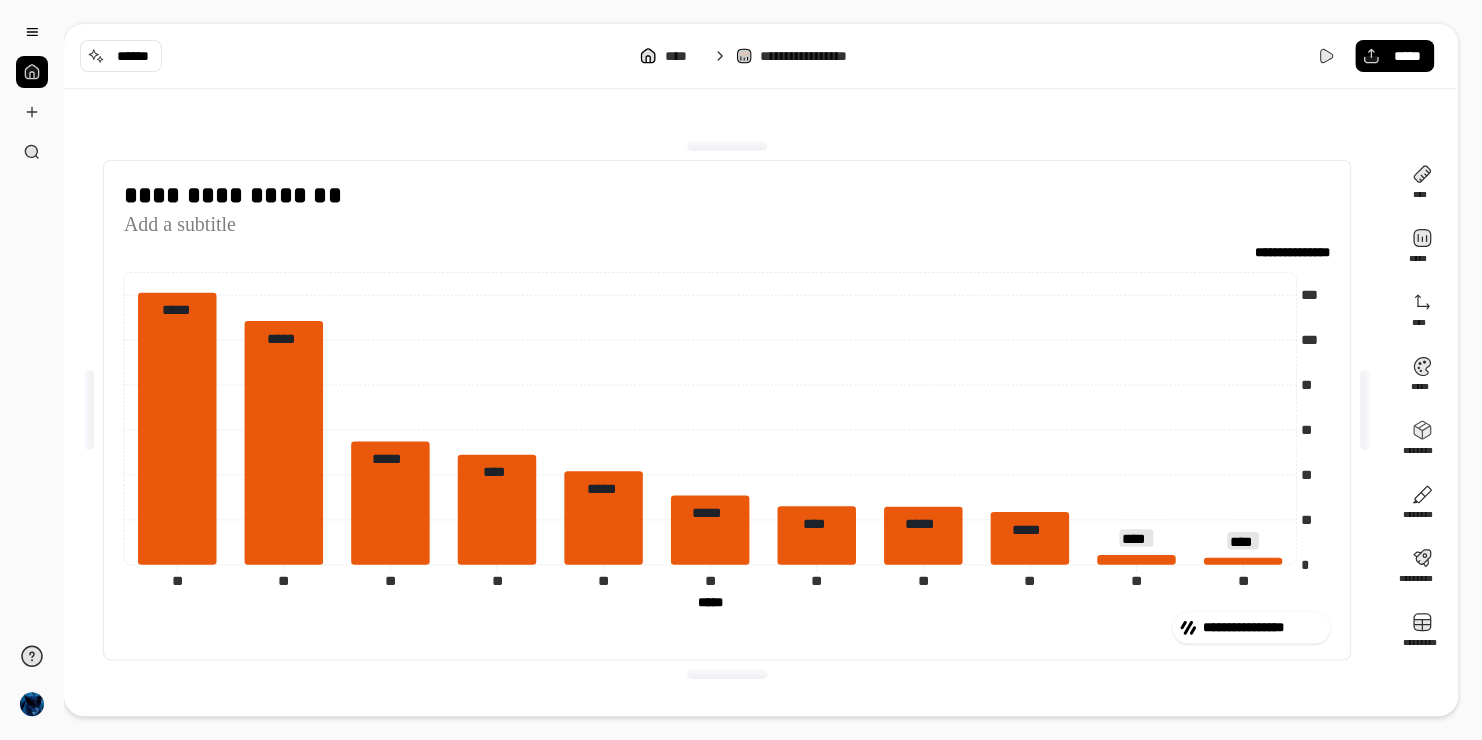 click on "**********" 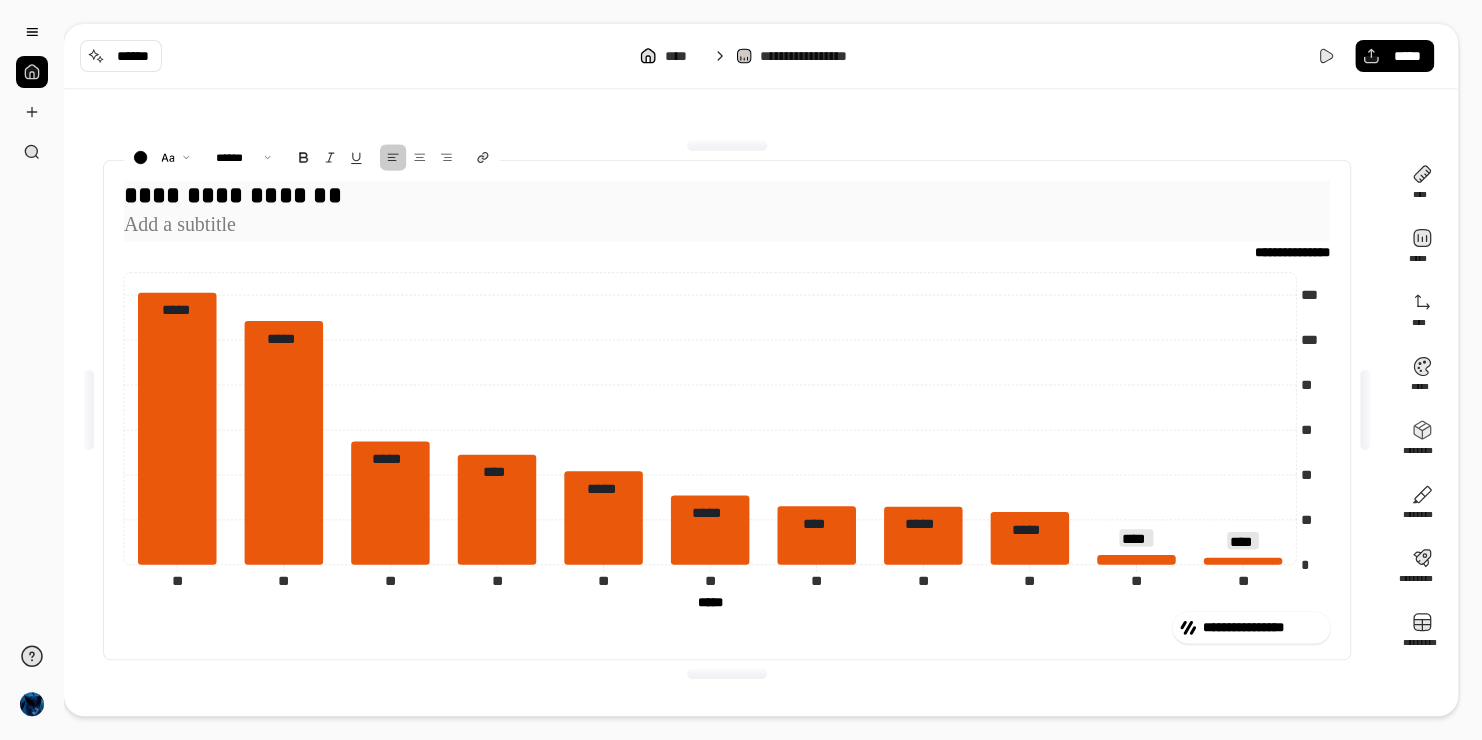 click on "**********" at bounding box center (727, 209) 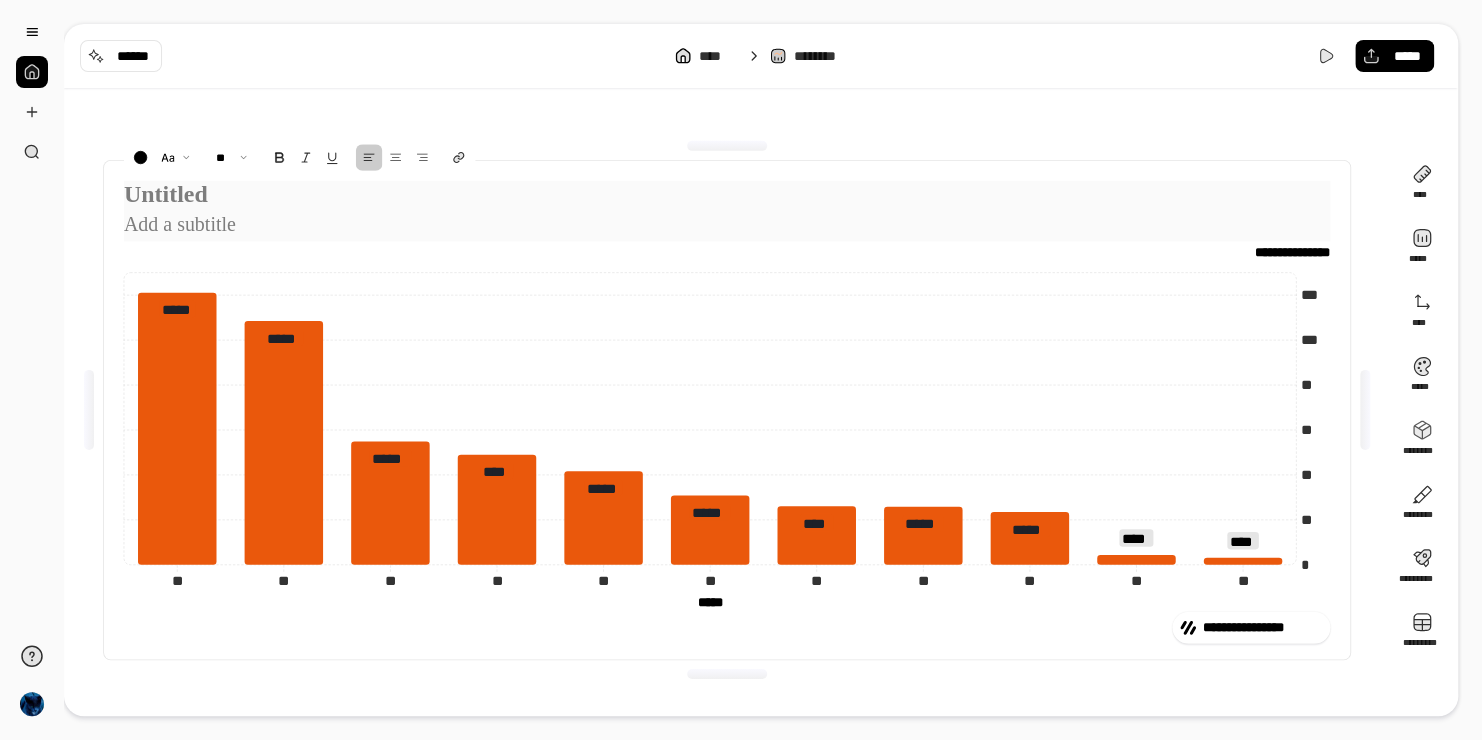 type 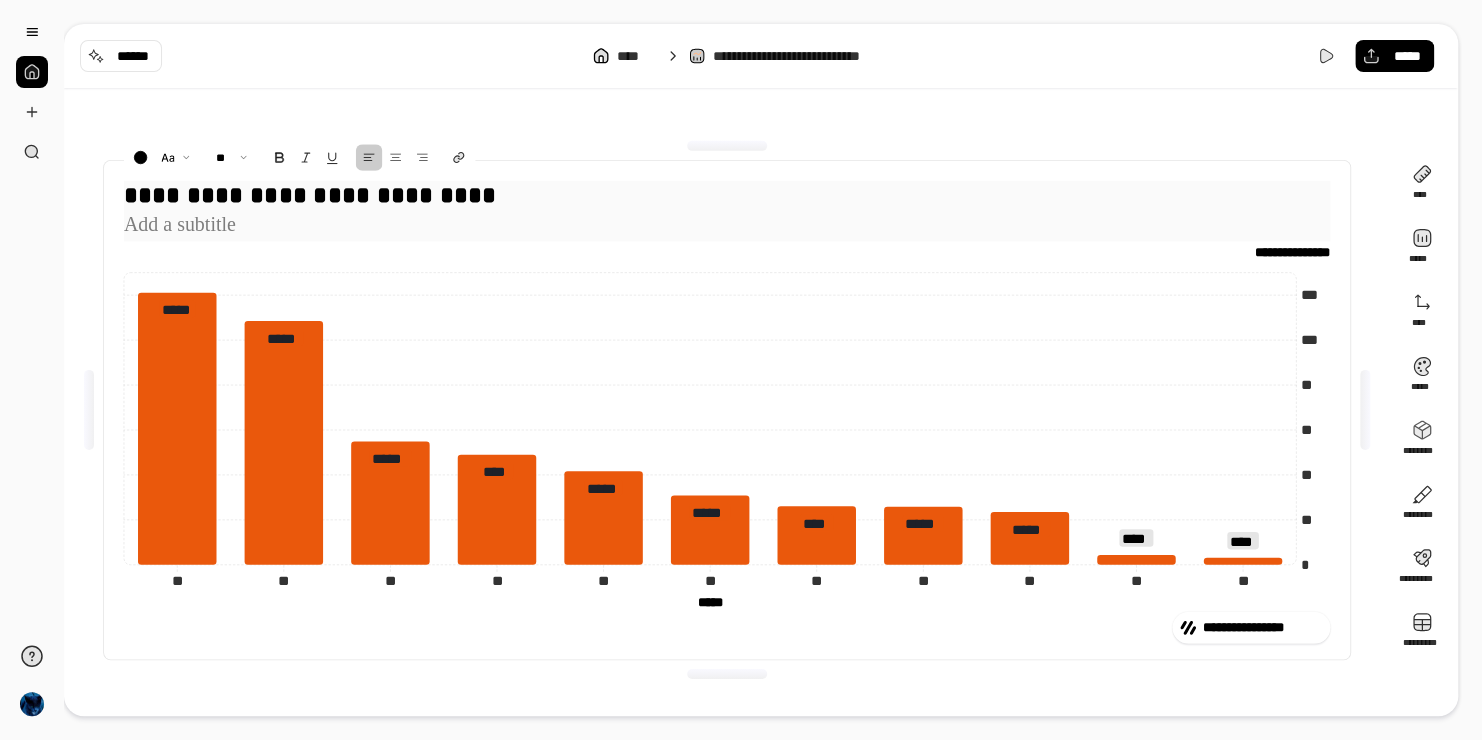 drag, startPoint x: 447, startPoint y: 192, endPoint x: 657, endPoint y: 208, distance: 210.60864 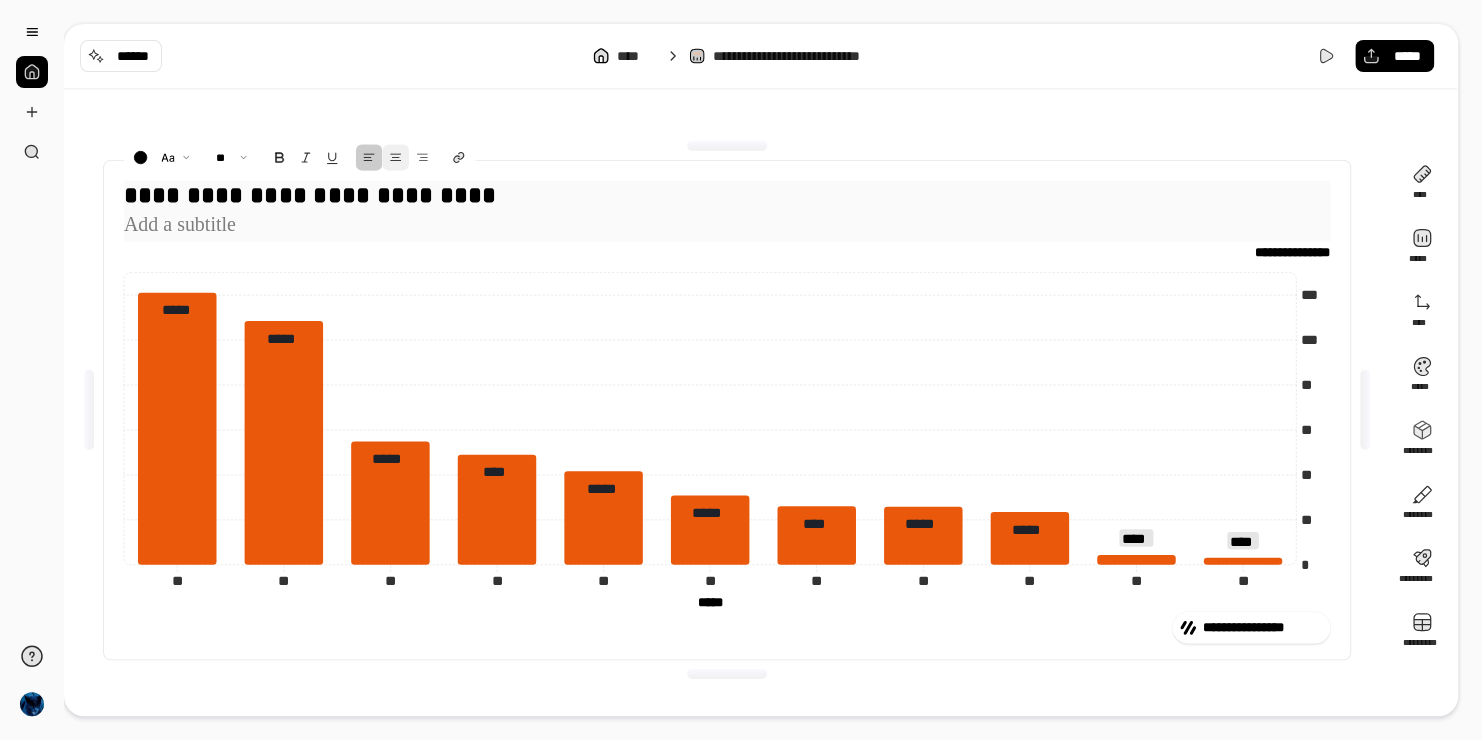 click at bounding box center [396, 157] 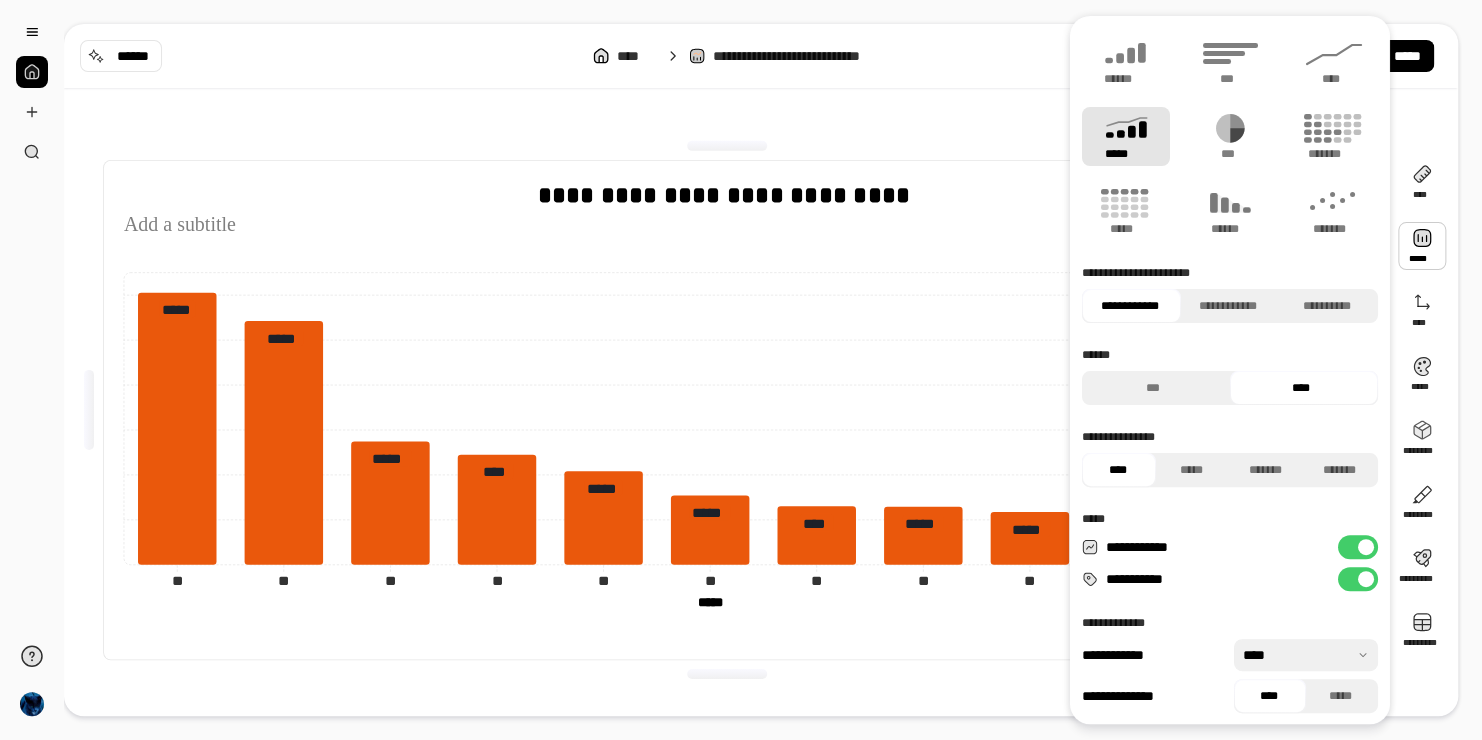 click on "*****" at bounding box center (1126, 136) 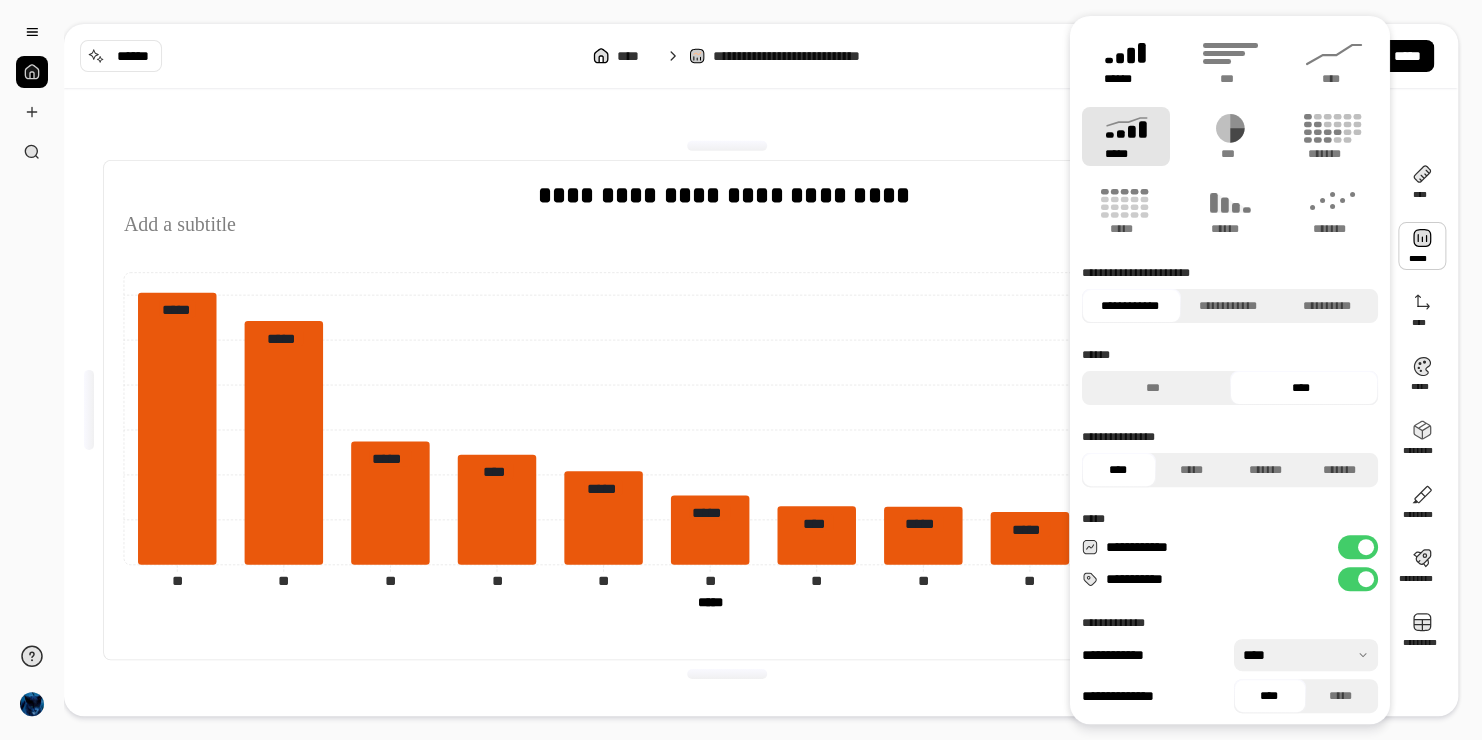 click 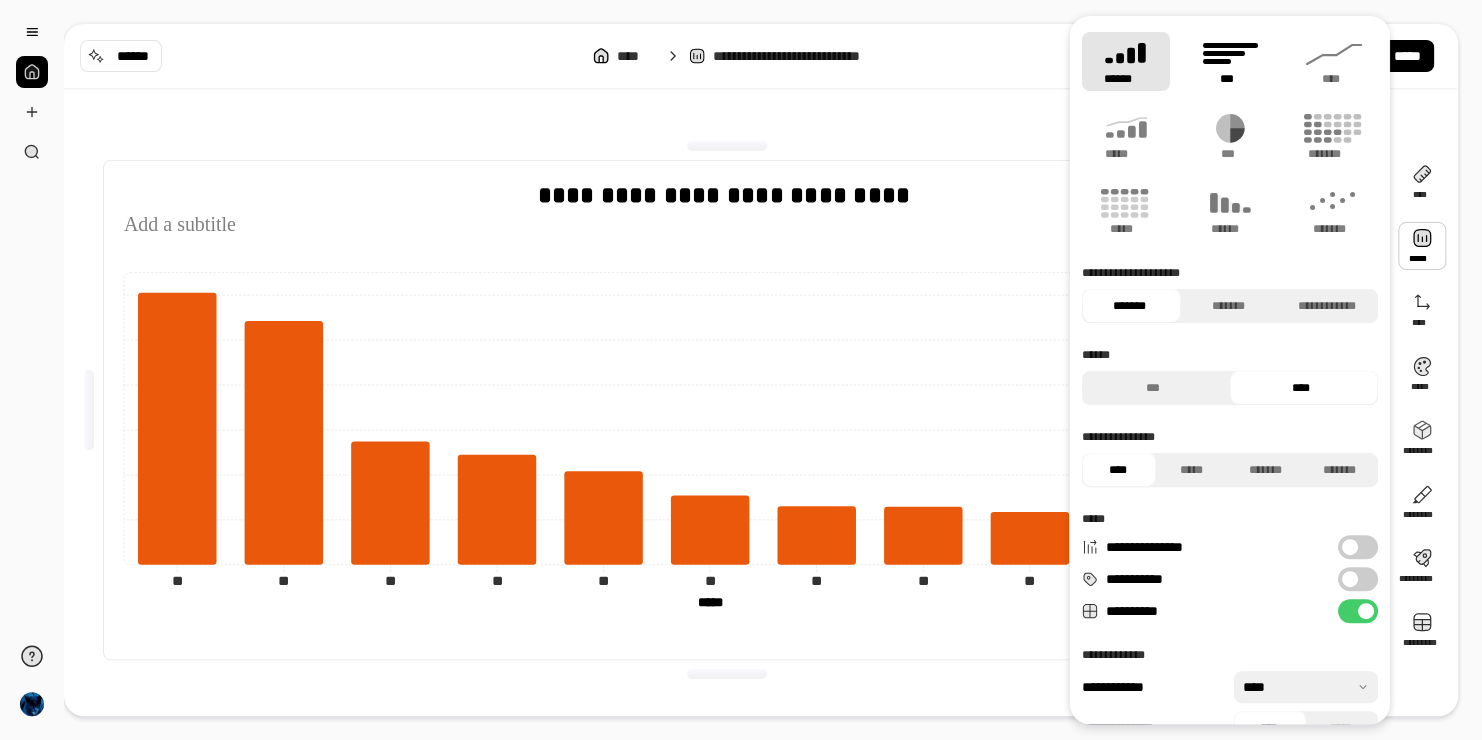 click on "***" at bounding box center (1230, 61) 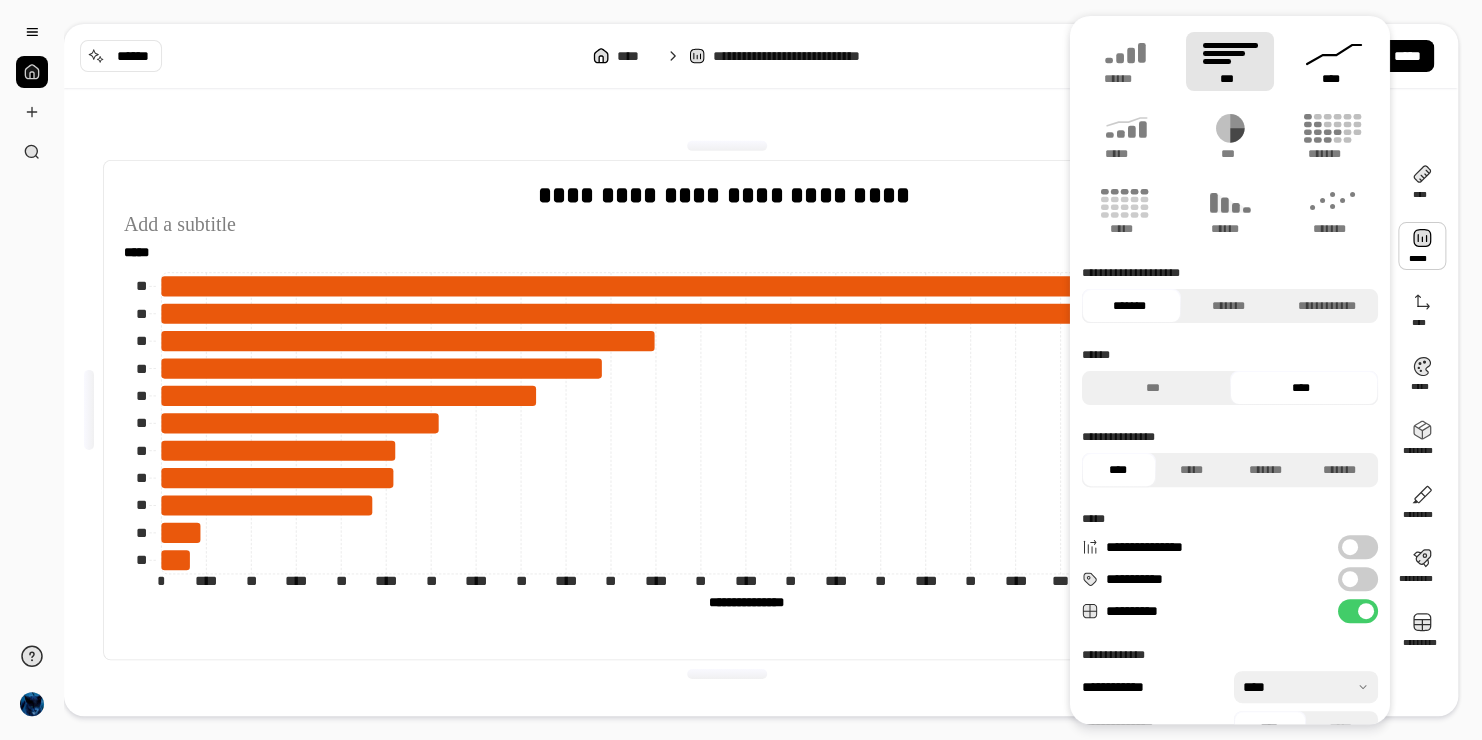 click 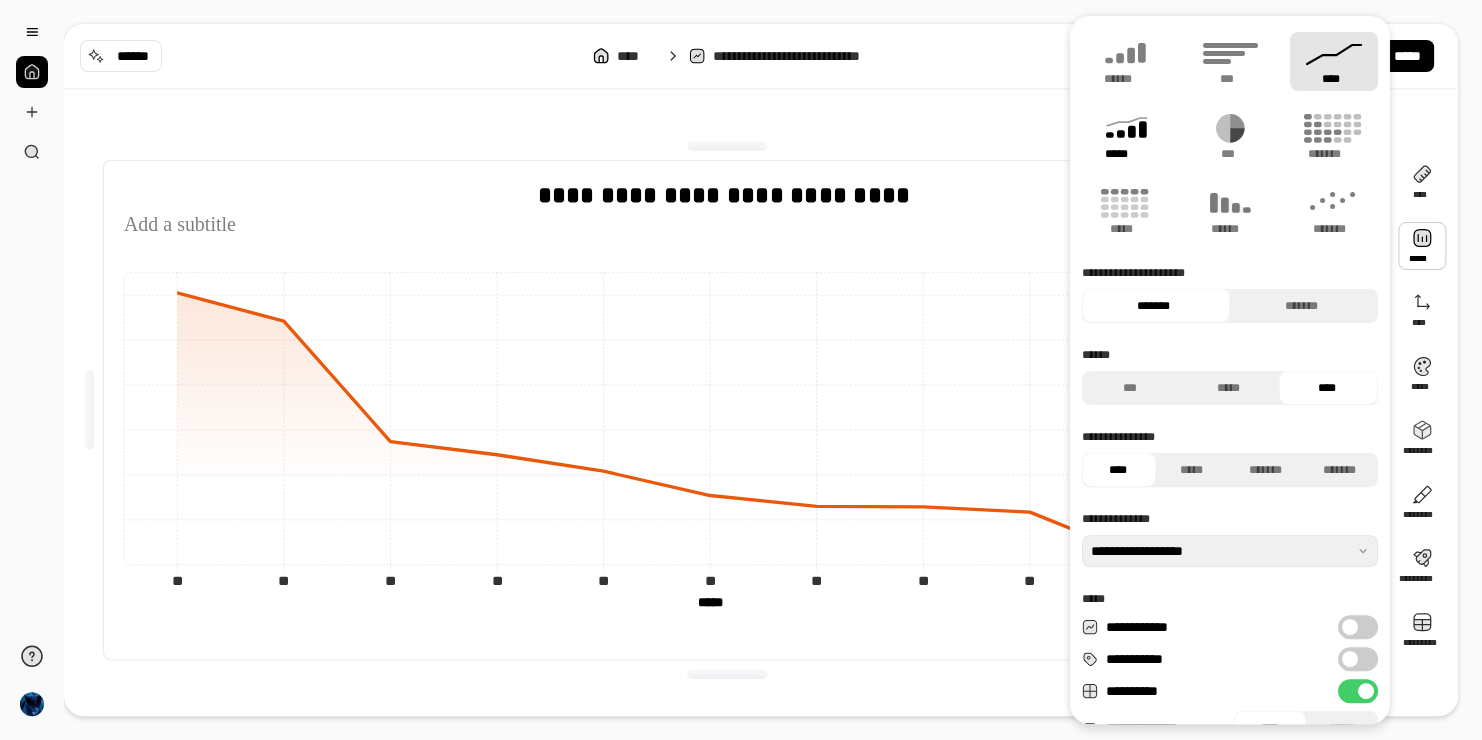 click 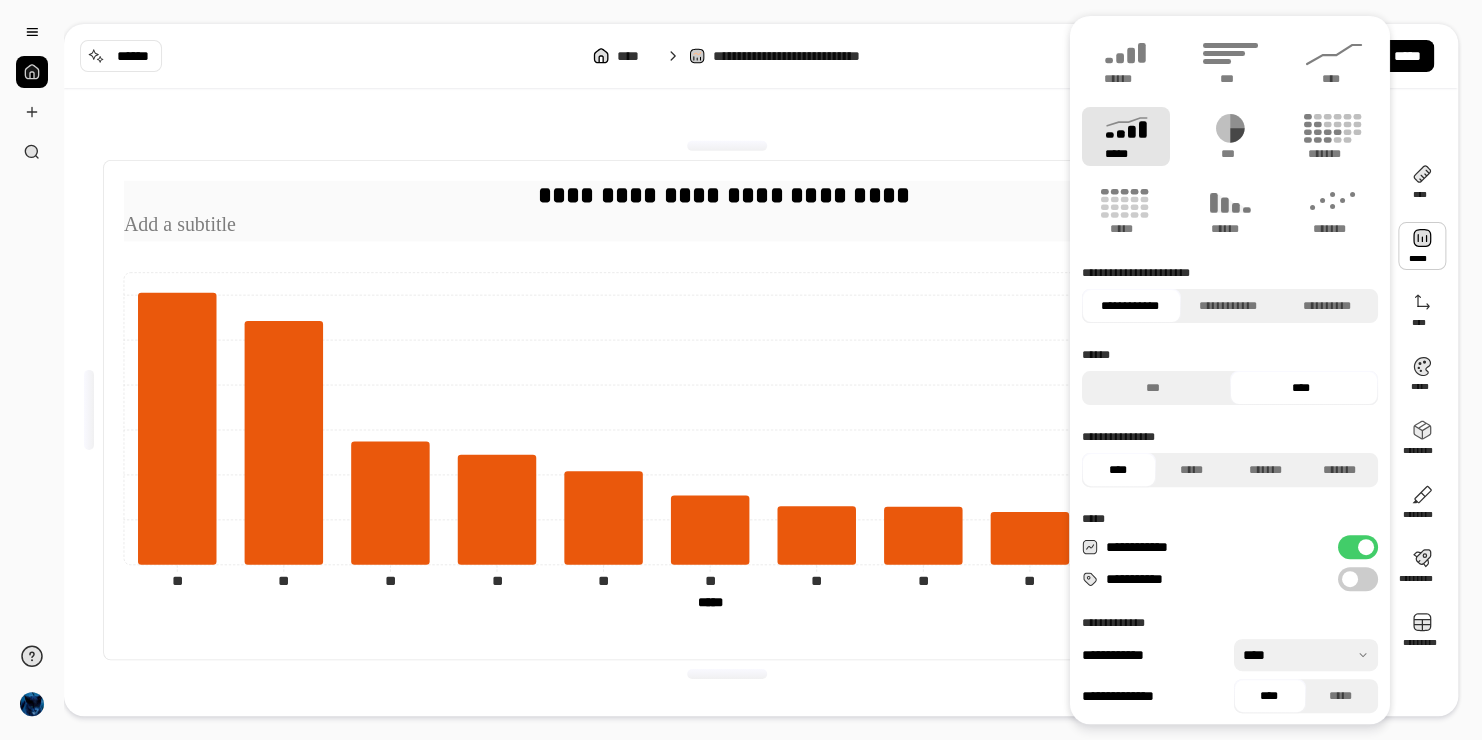 click on "**********" at bounding box center [727, 196] 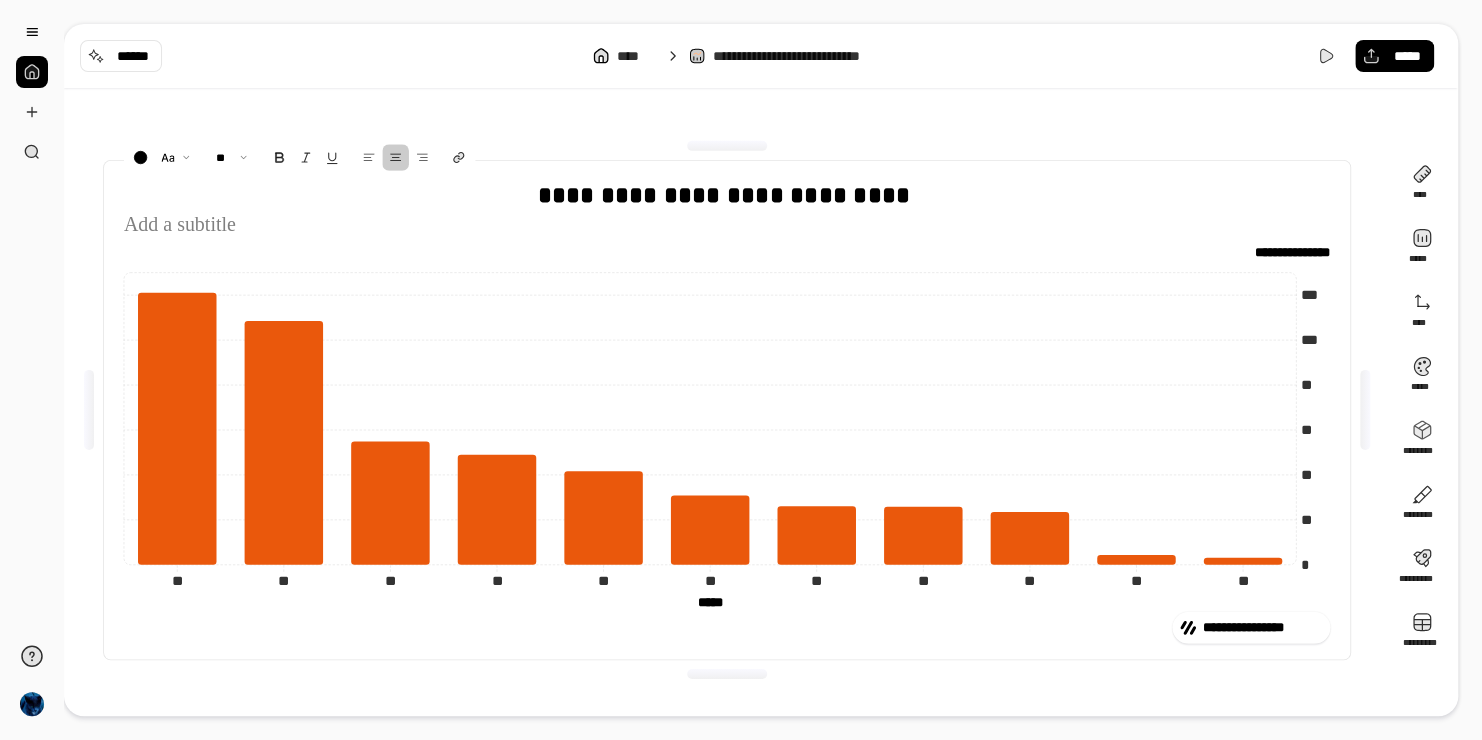 drag, startPoint x: 905, startPoint y: 195, endPoint x: 1085, endPoint y: 144, distance: 187.08554 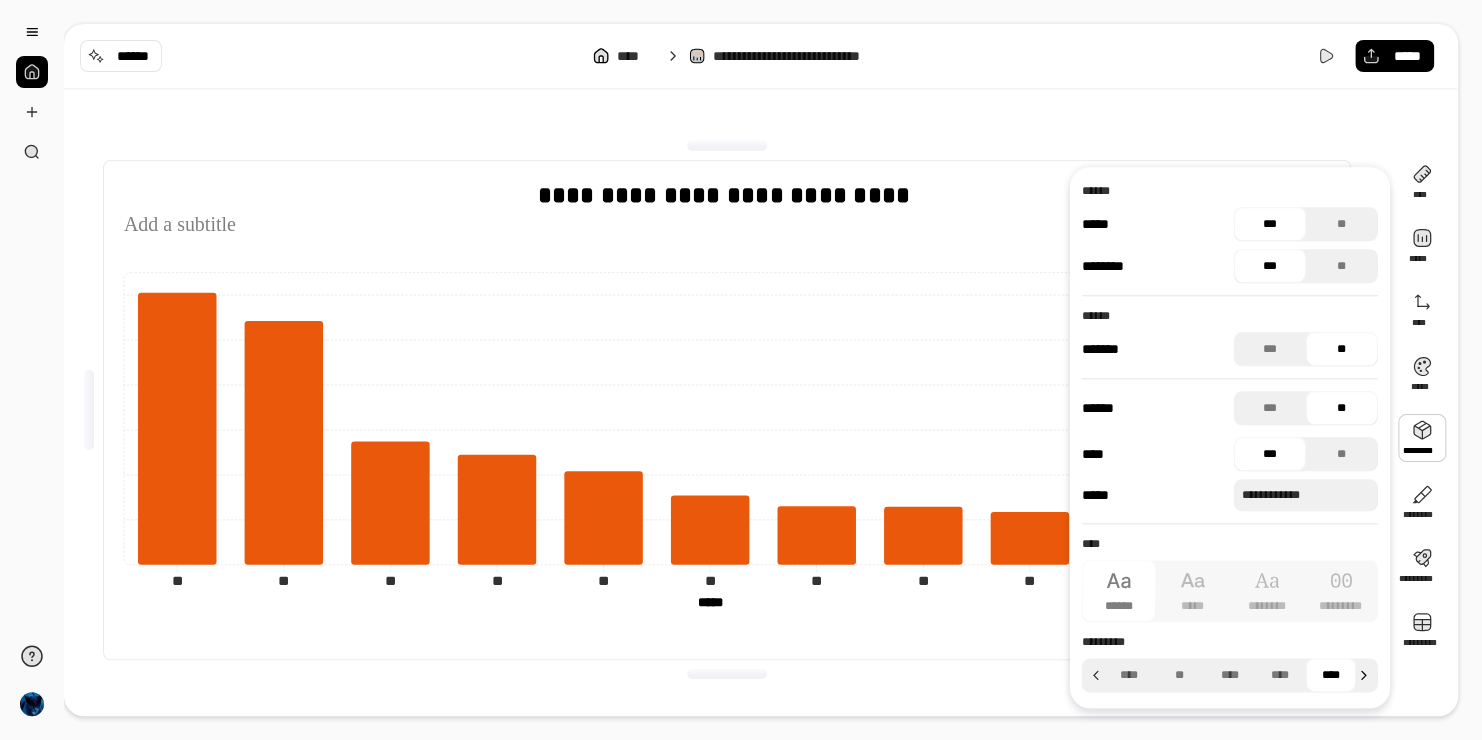 click 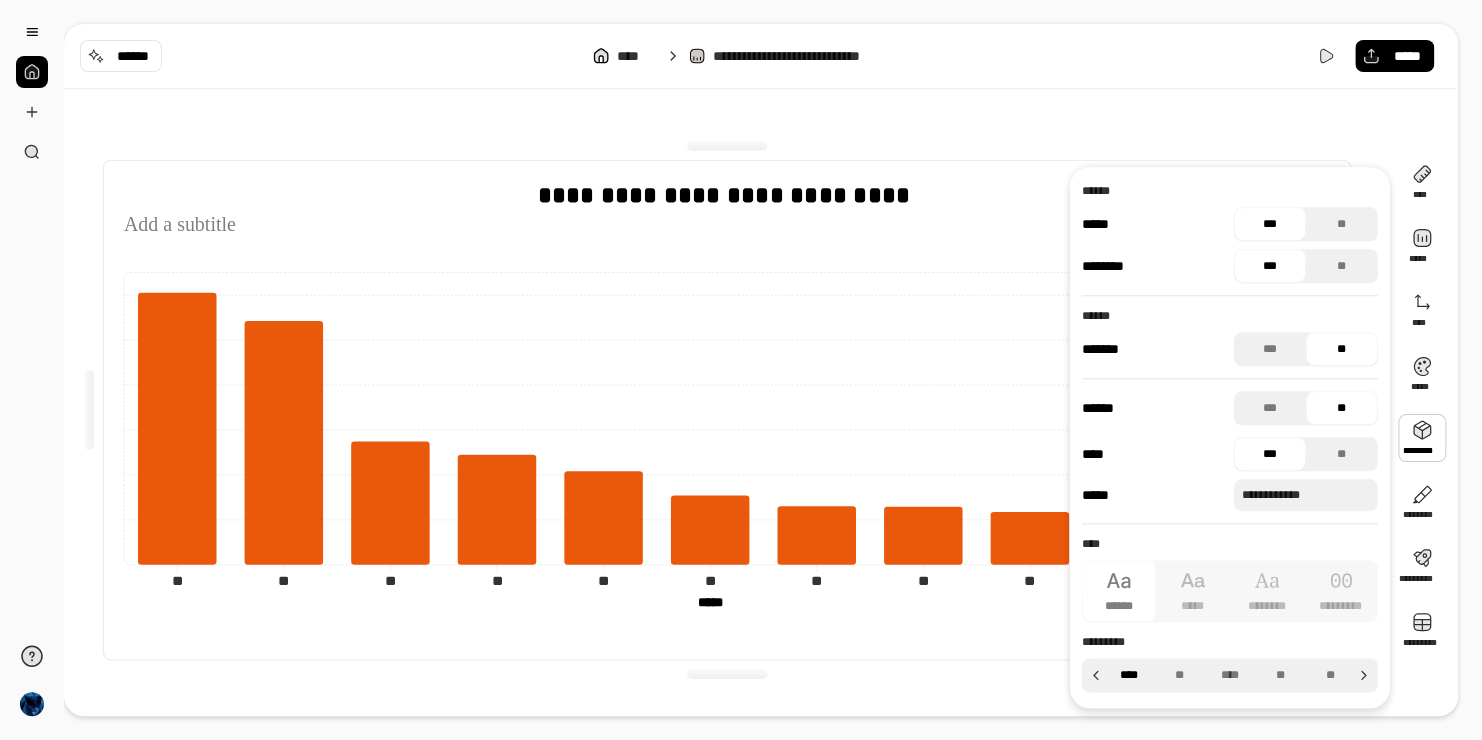 click on "****" at bounding box center (1129, 675) 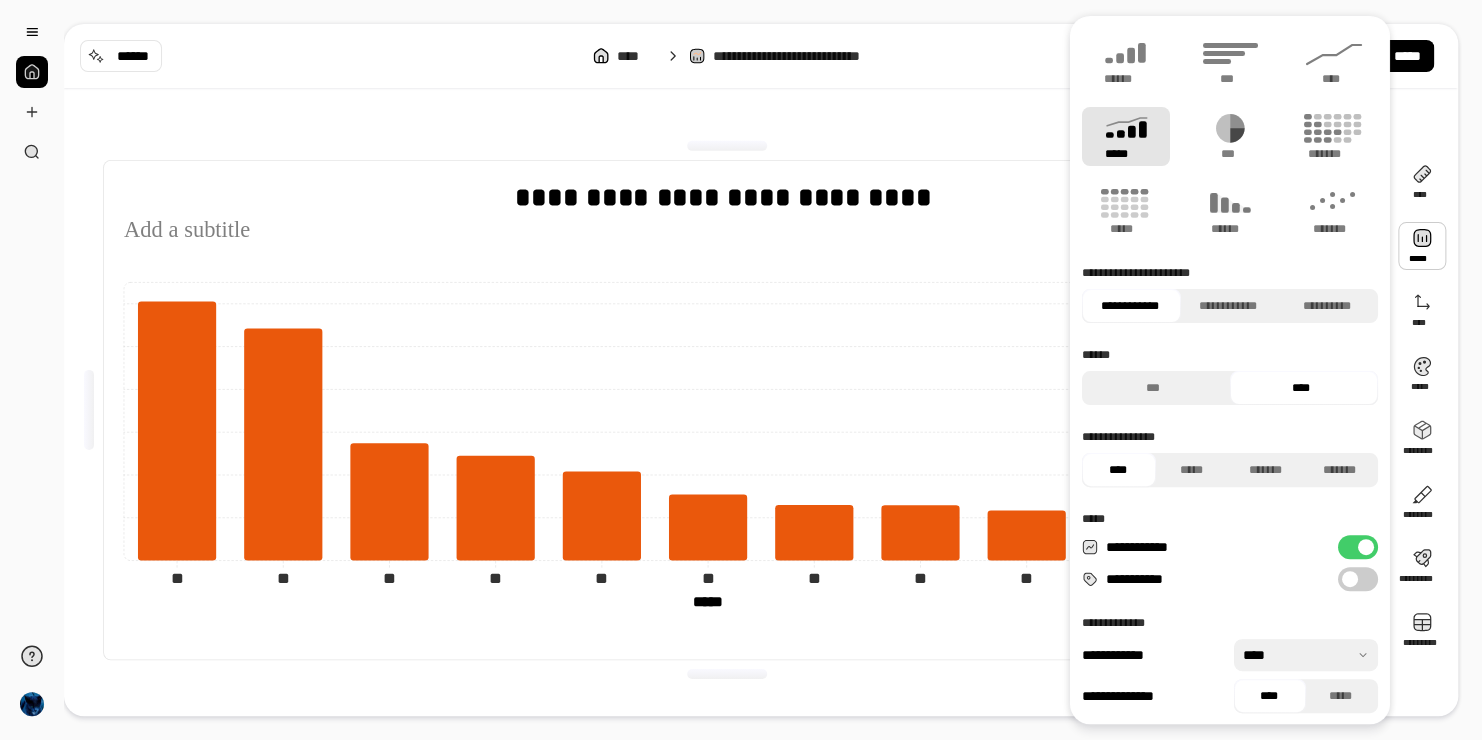 click at bounding box center [1350, 579] 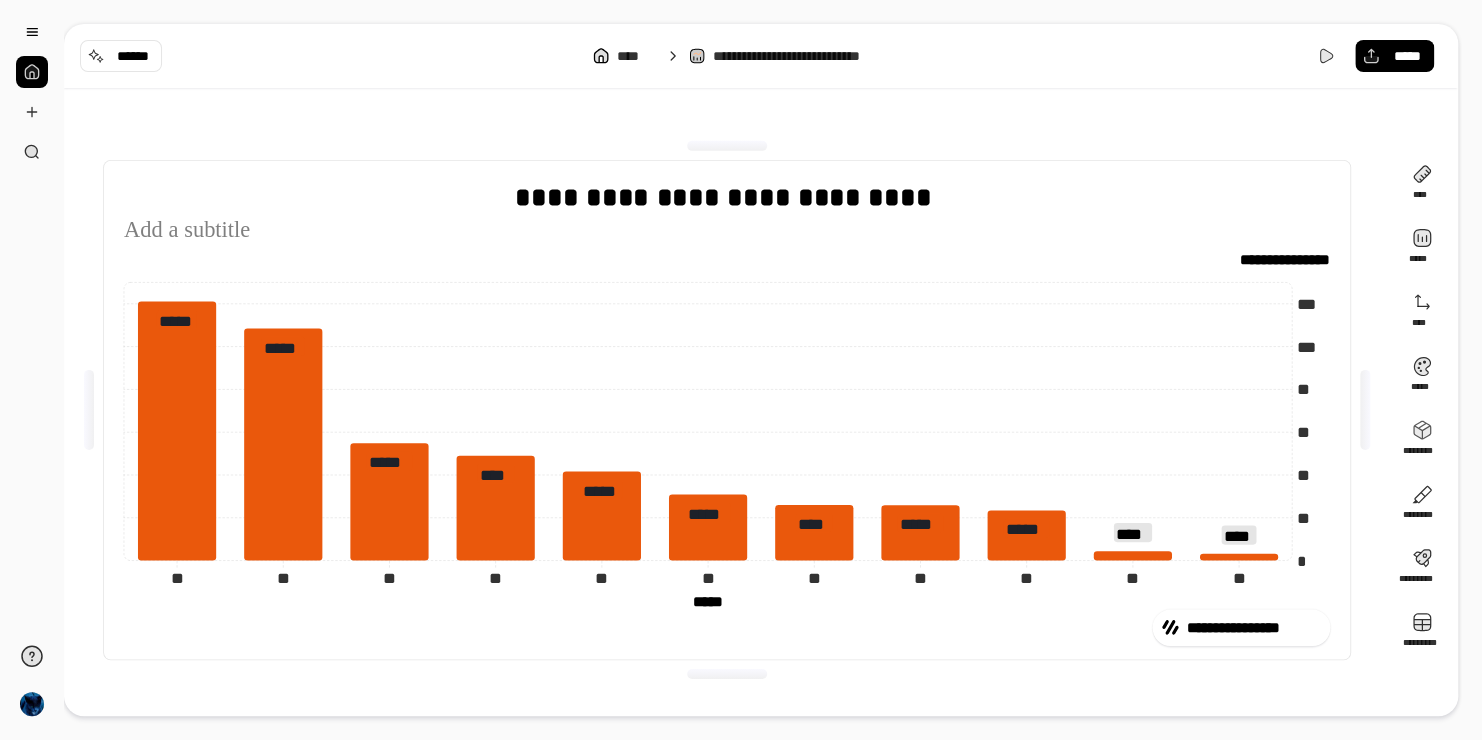 click on "**********" at bounding box center [727, 410] 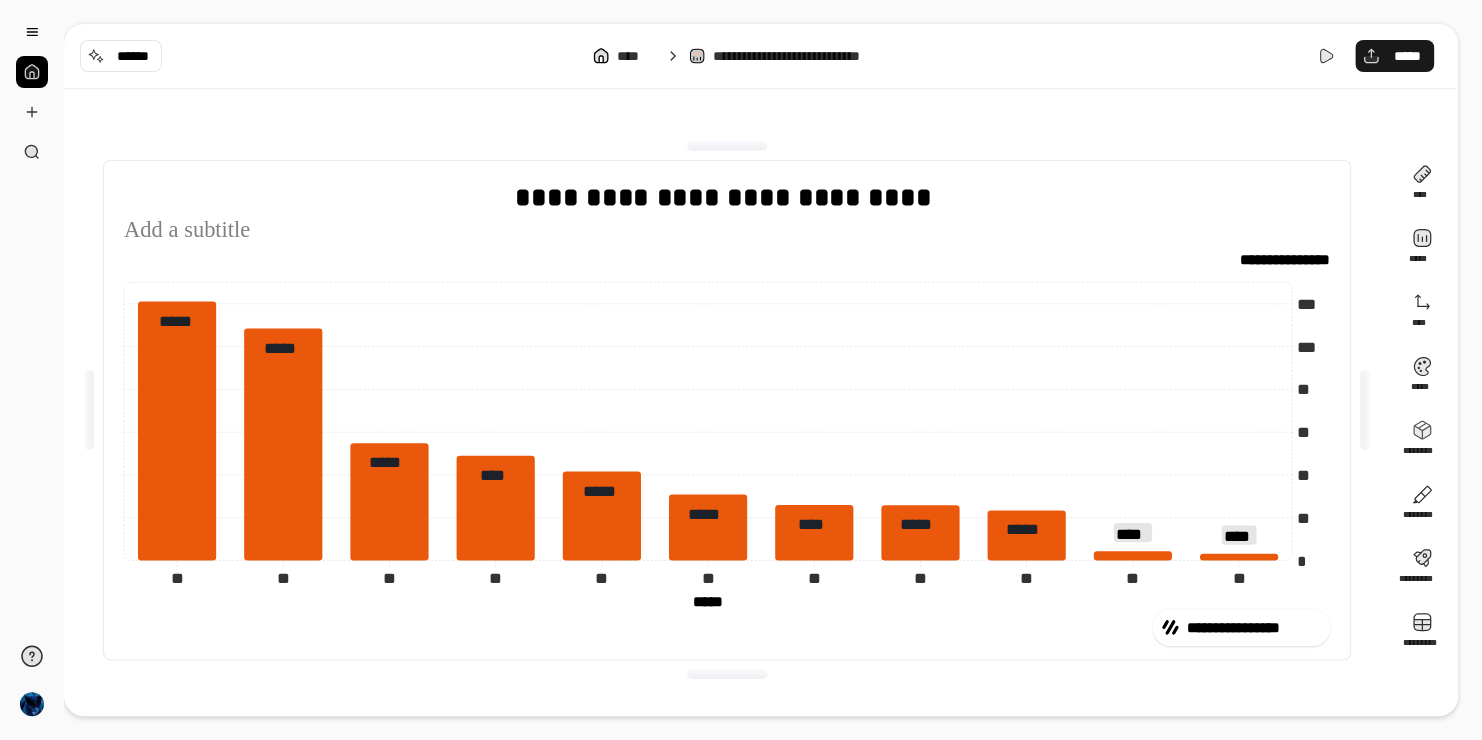 click on "*****" at bounding box center (1406, 56) 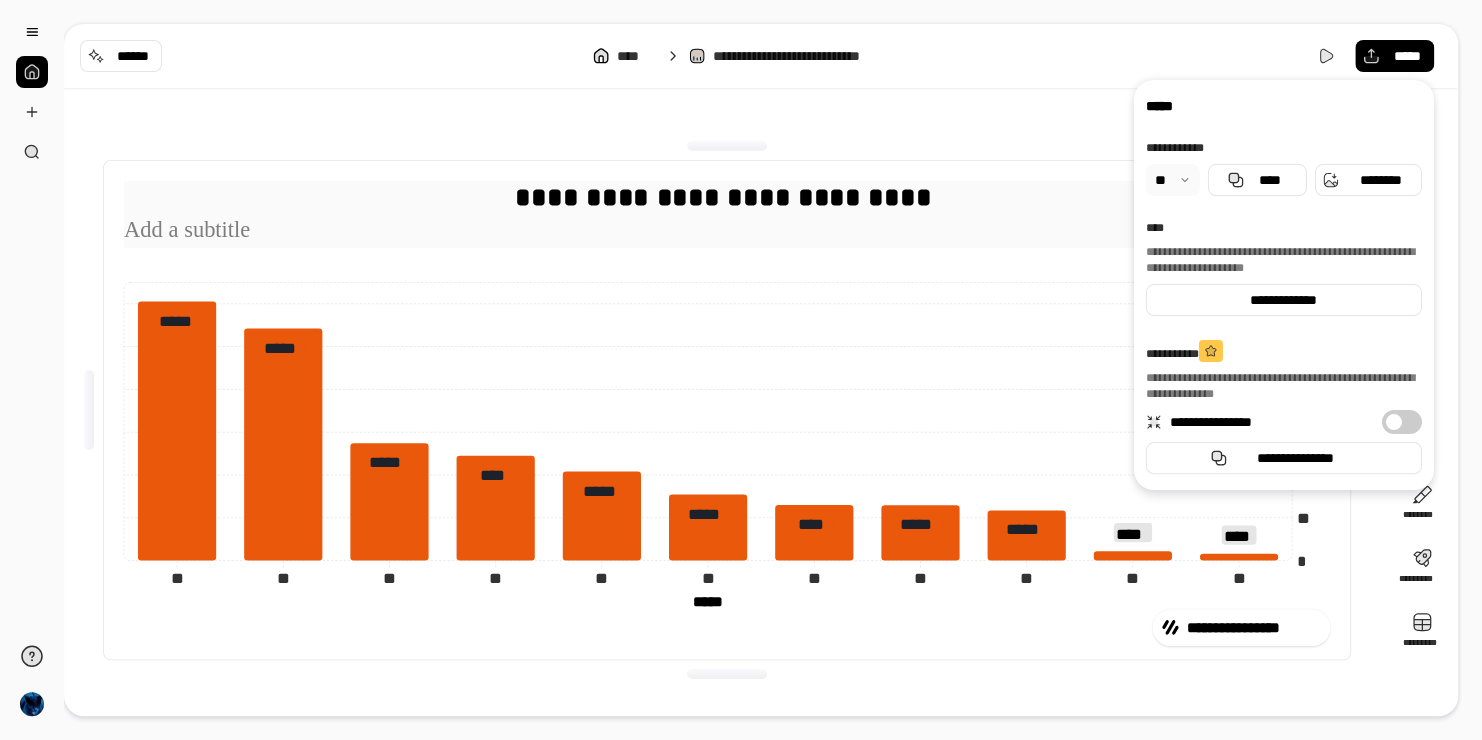 click on "**********" at bounding box center [727, 198] 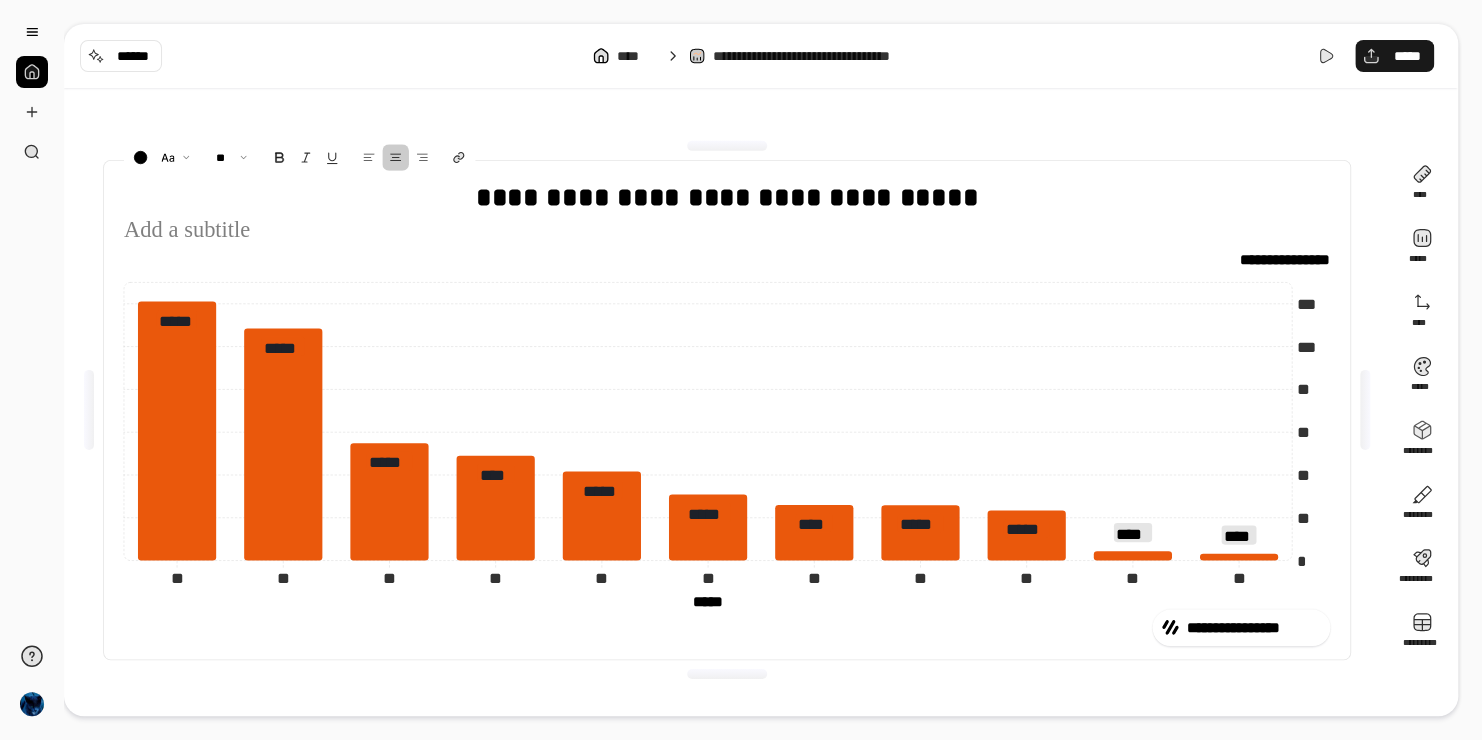 click on "*****" at bounding box center (1406, 56) 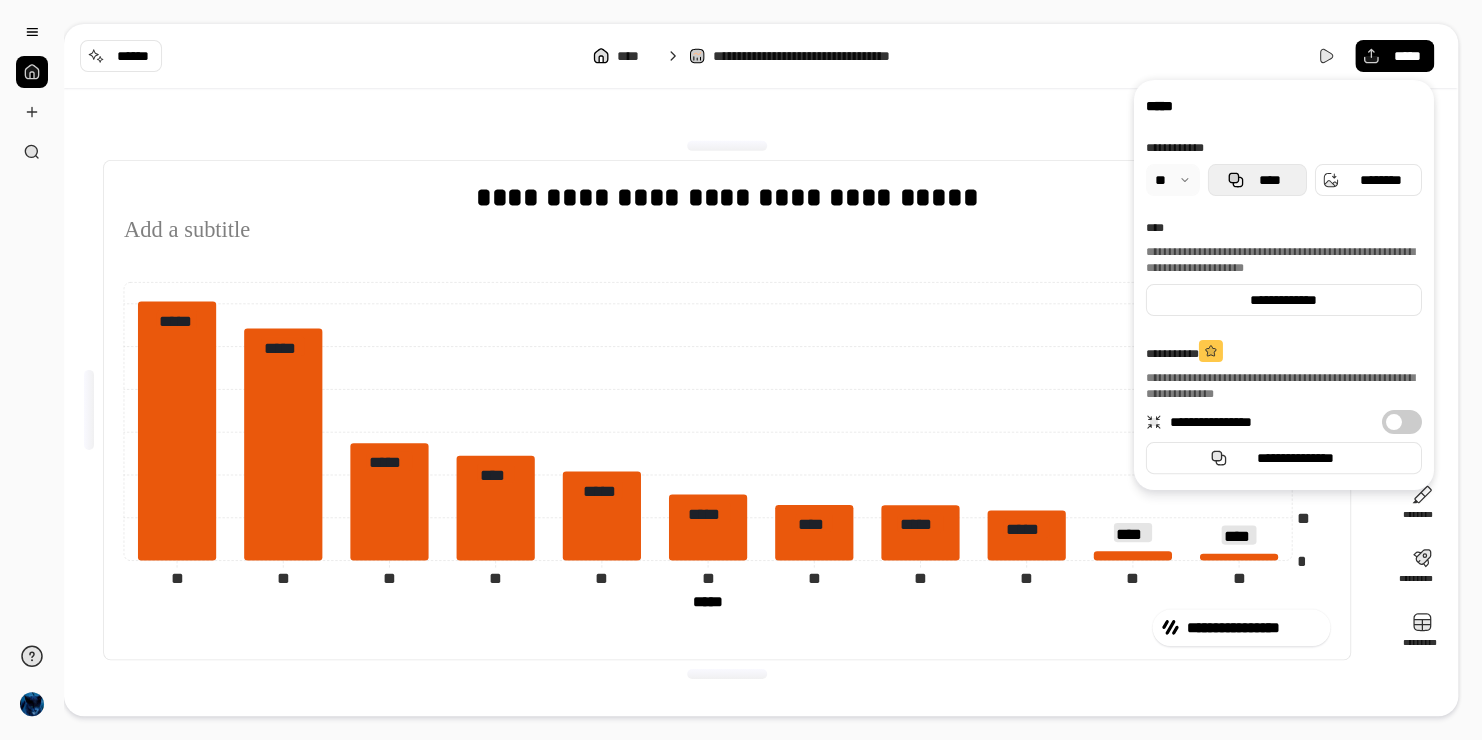 click on "****" at bounding box center (1269, 180) 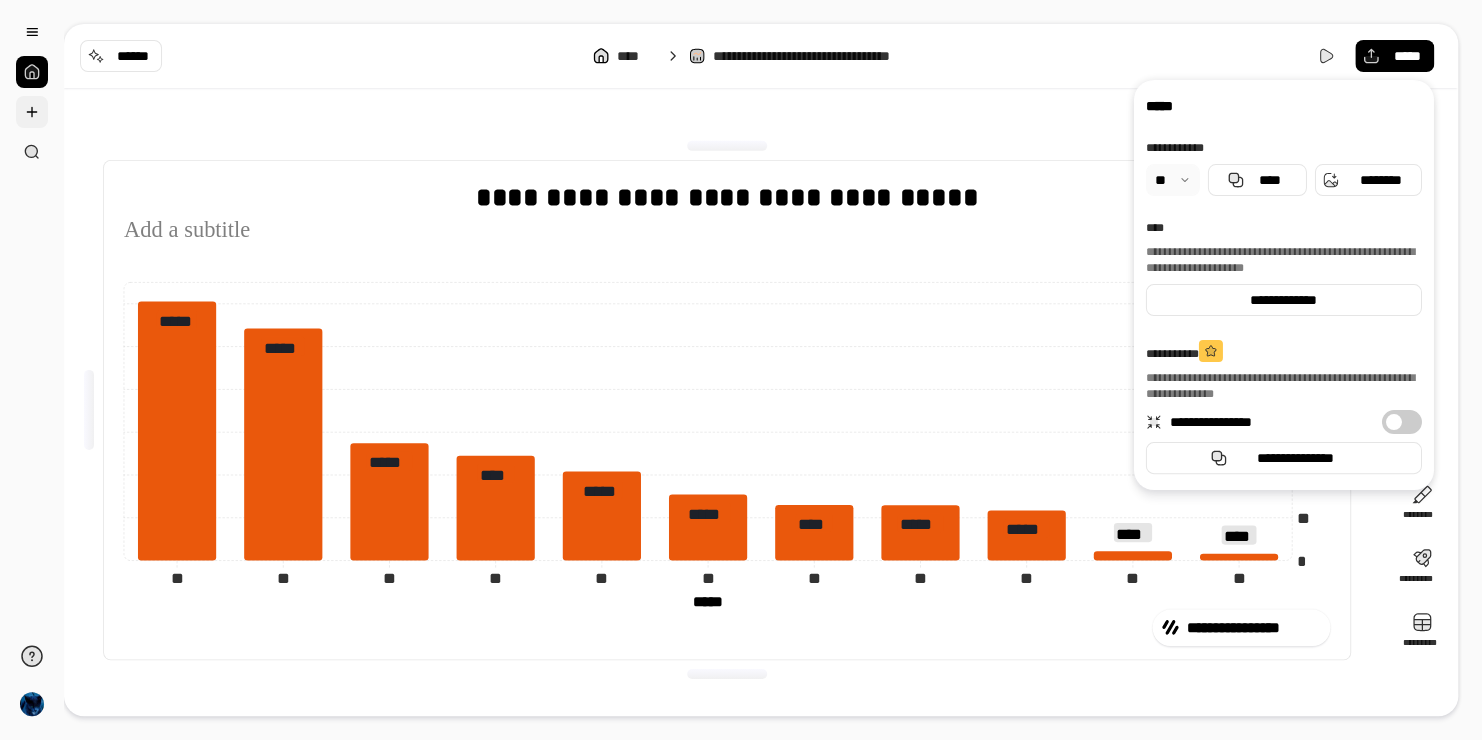 click at bounding box center (32, 112) 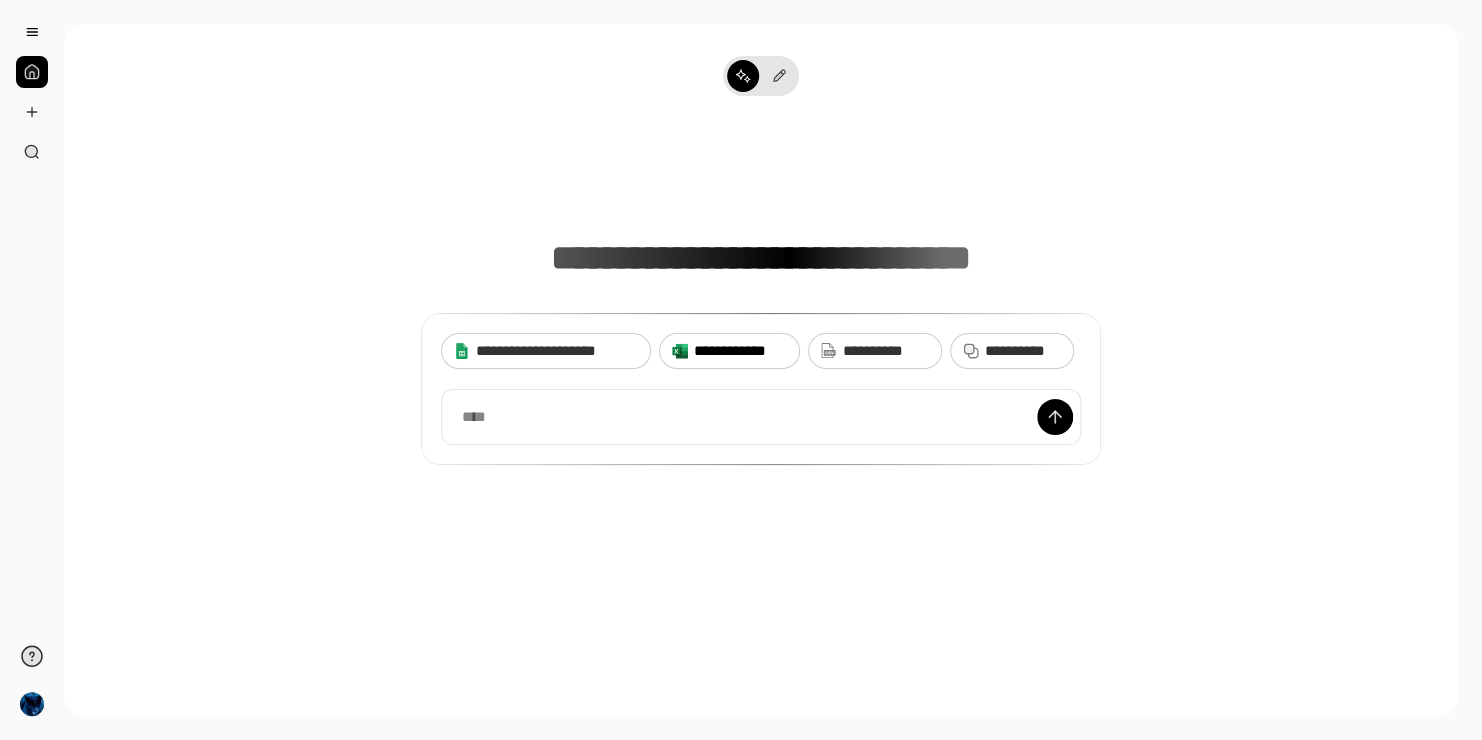 click on "**********" at bounding box center (740, 351) 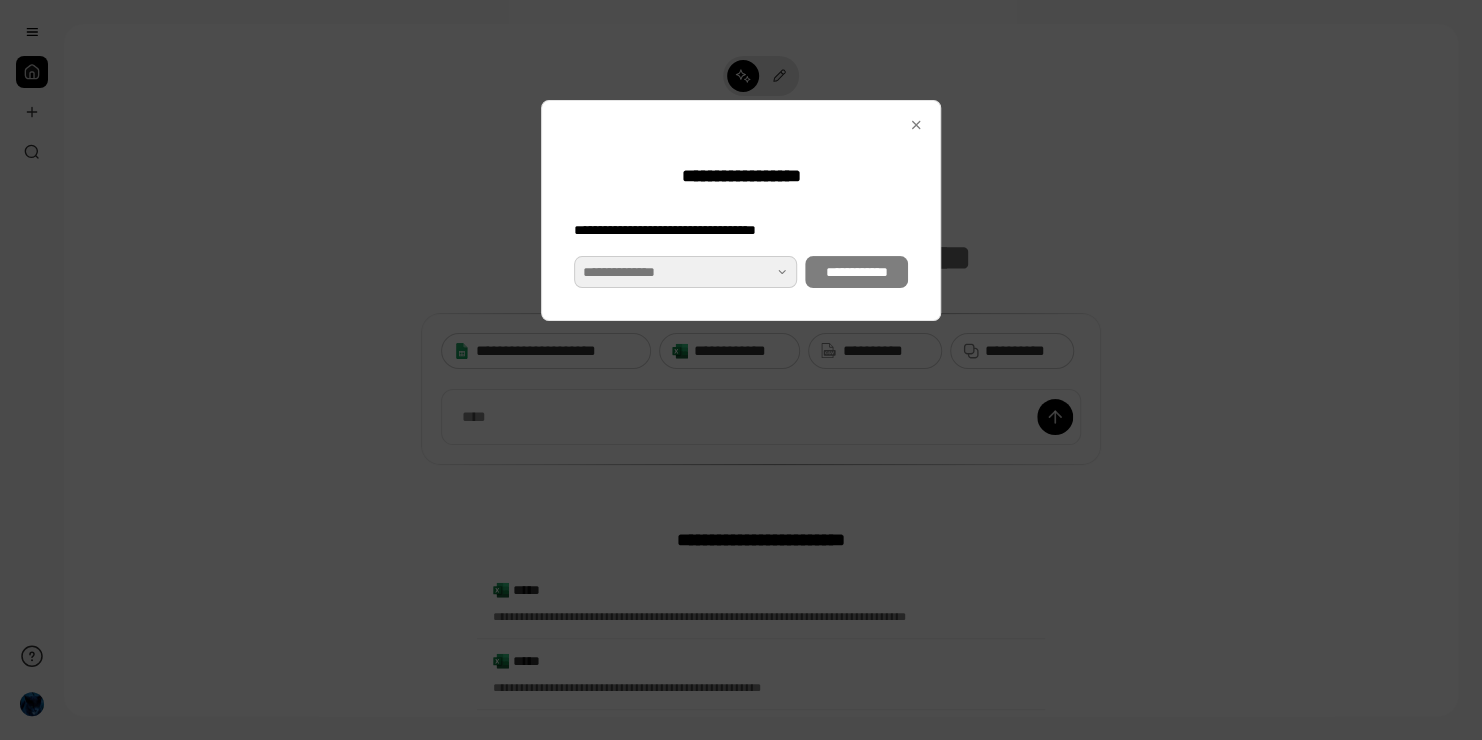 click at bounding box center [685, 272] 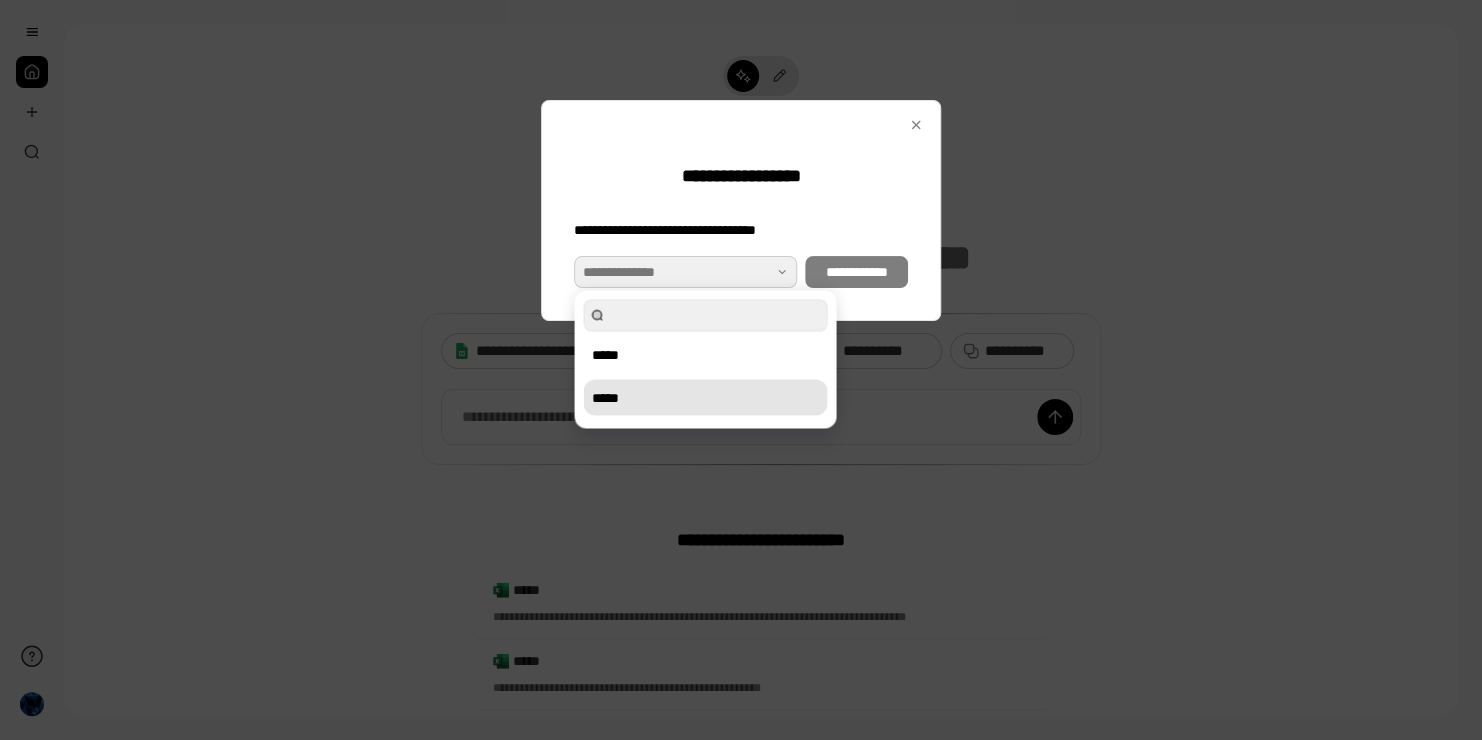 click on "*****" at bounding box center [705, 397] 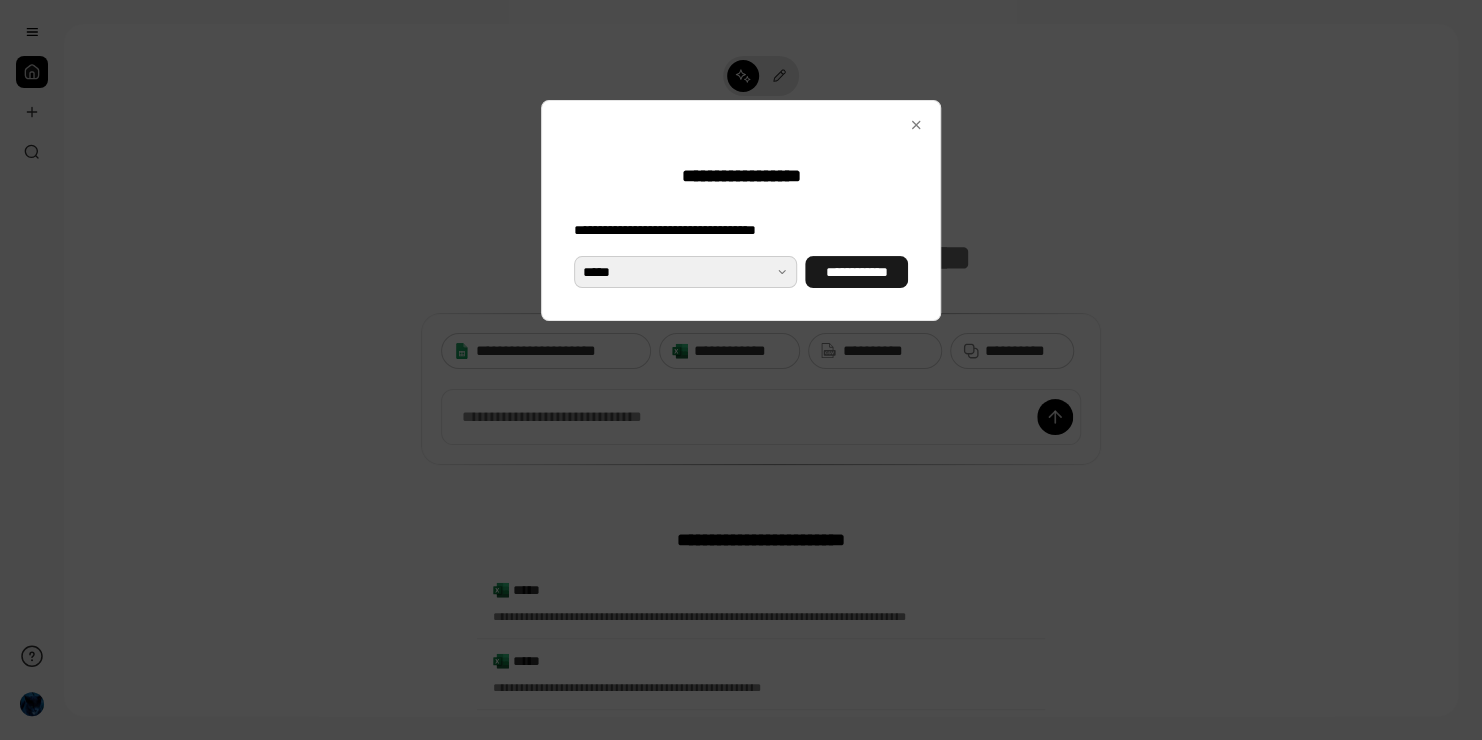 click on "**********" at bounding box center [856, 272] 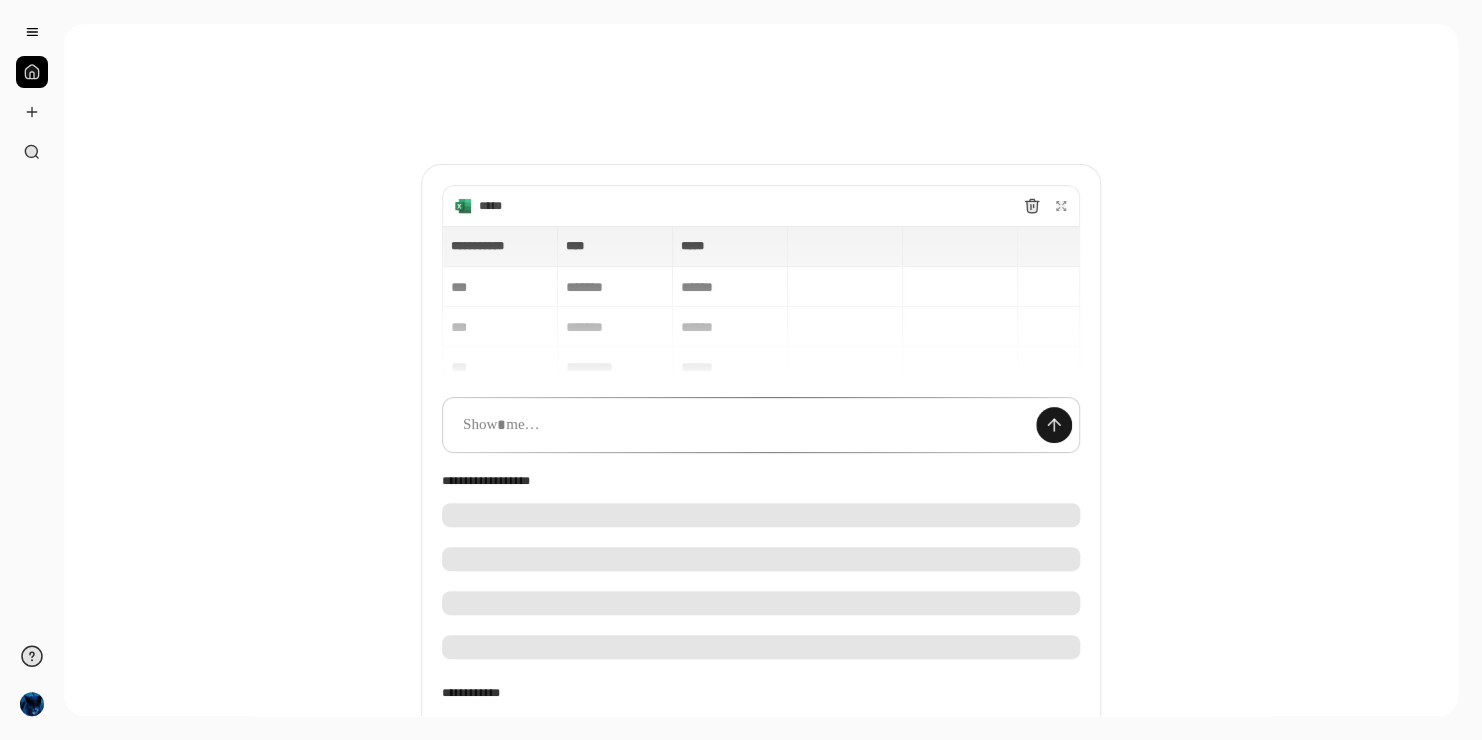 click at bounding box center [1054, 425] 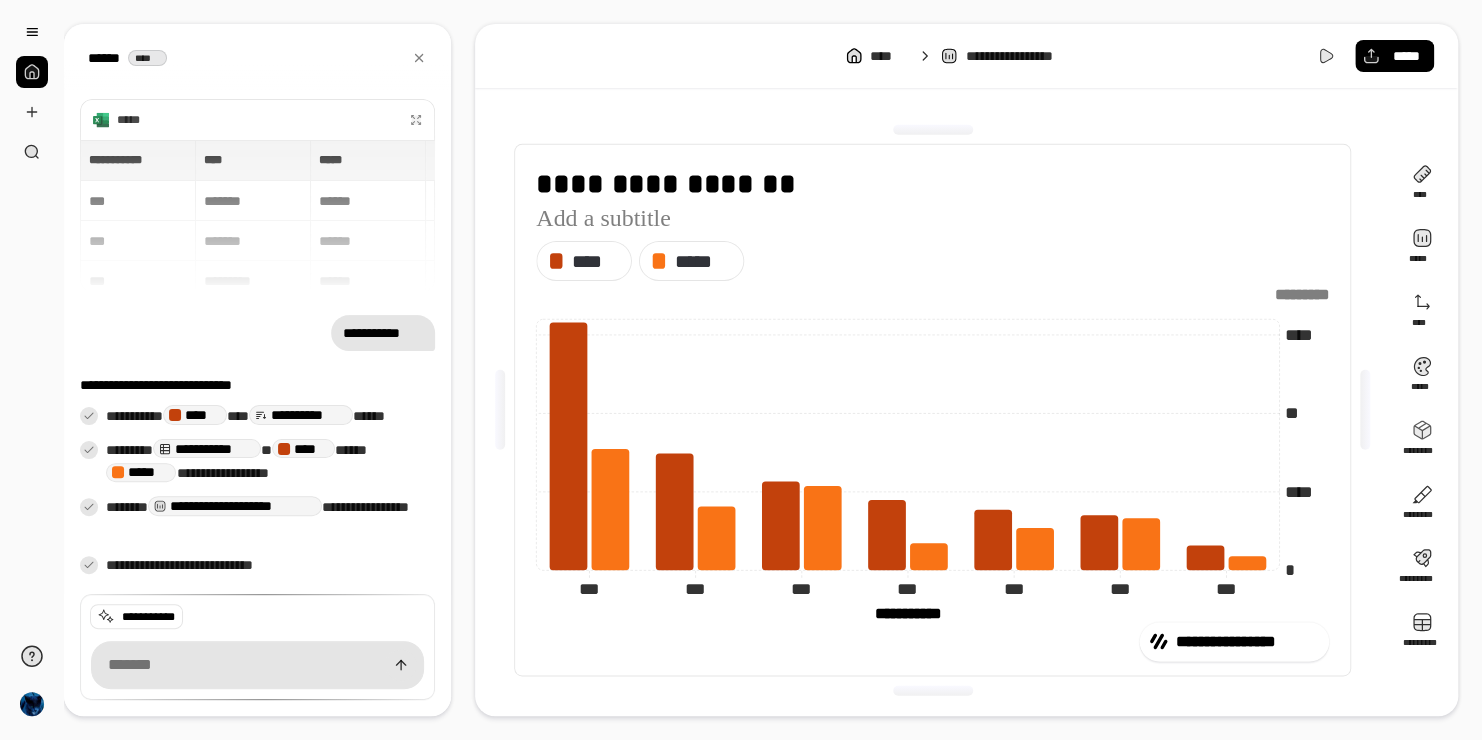 click at bounding box center (933, 130) 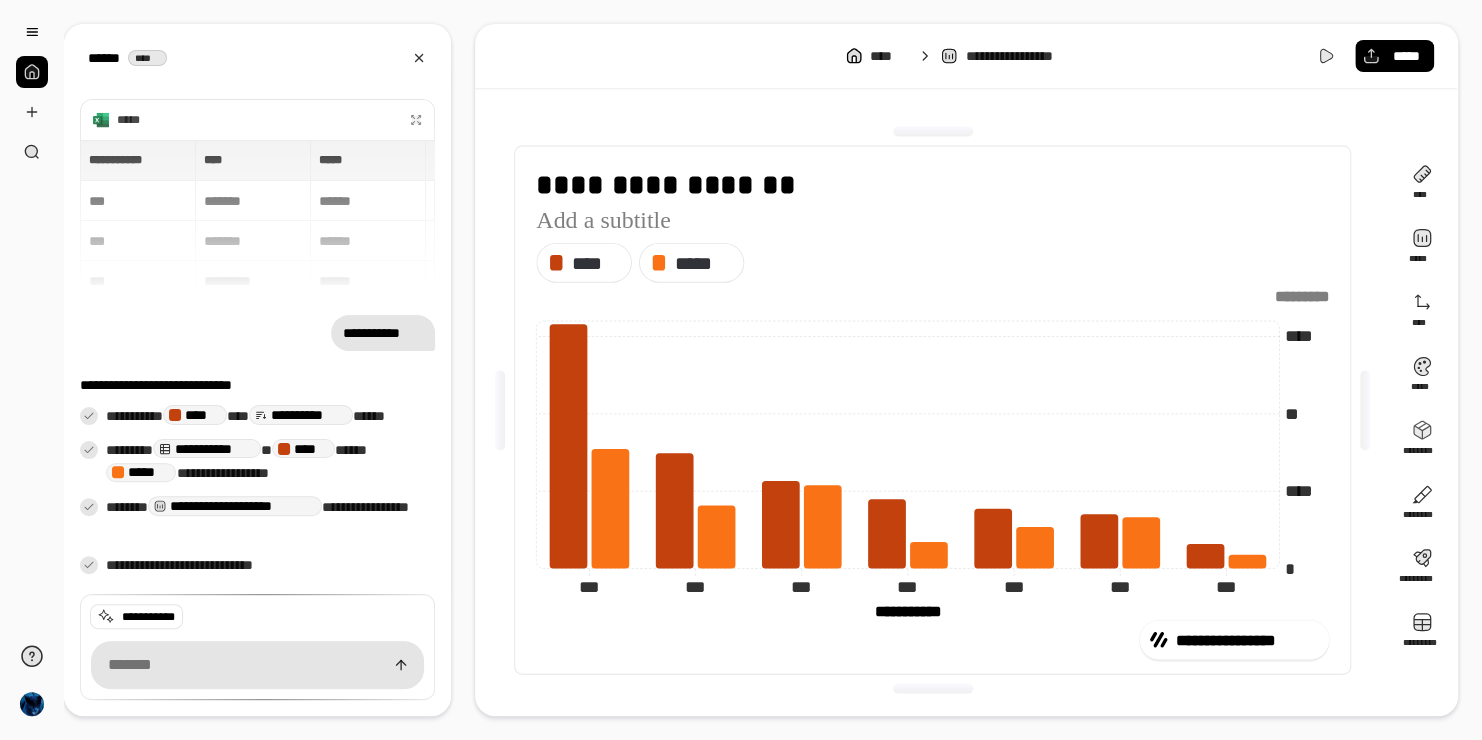 click 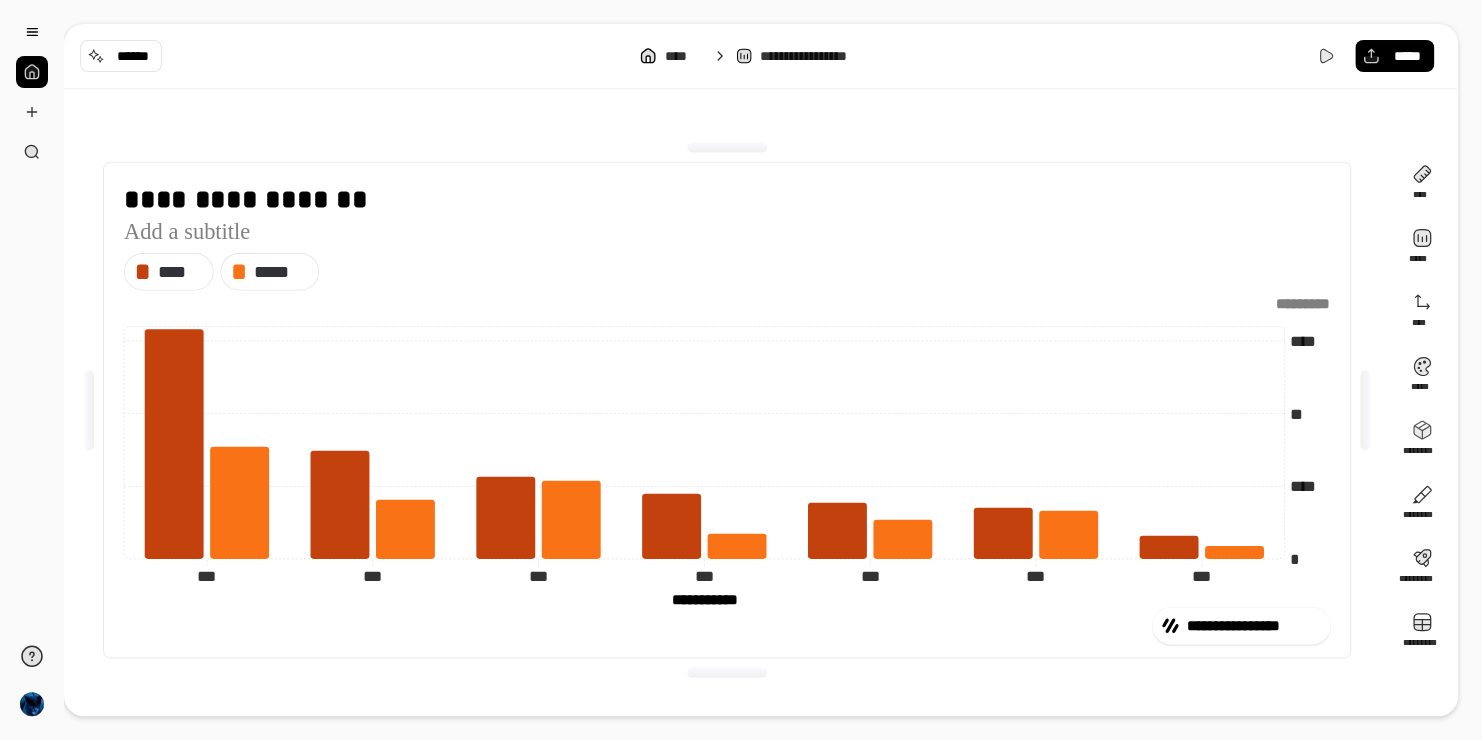 click on "**********" at bounding box center [741, 370] 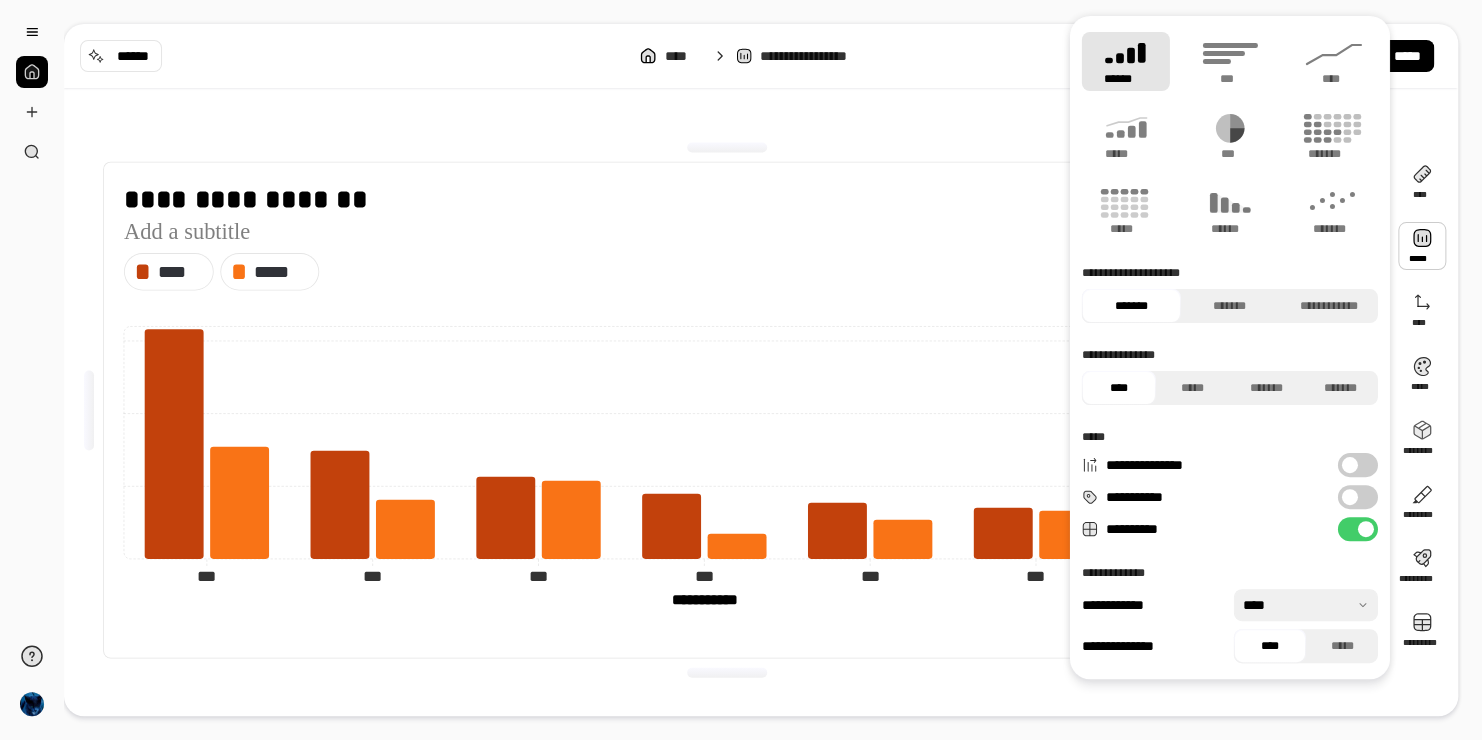 click on "**********" at bounding box center [1358, 497] 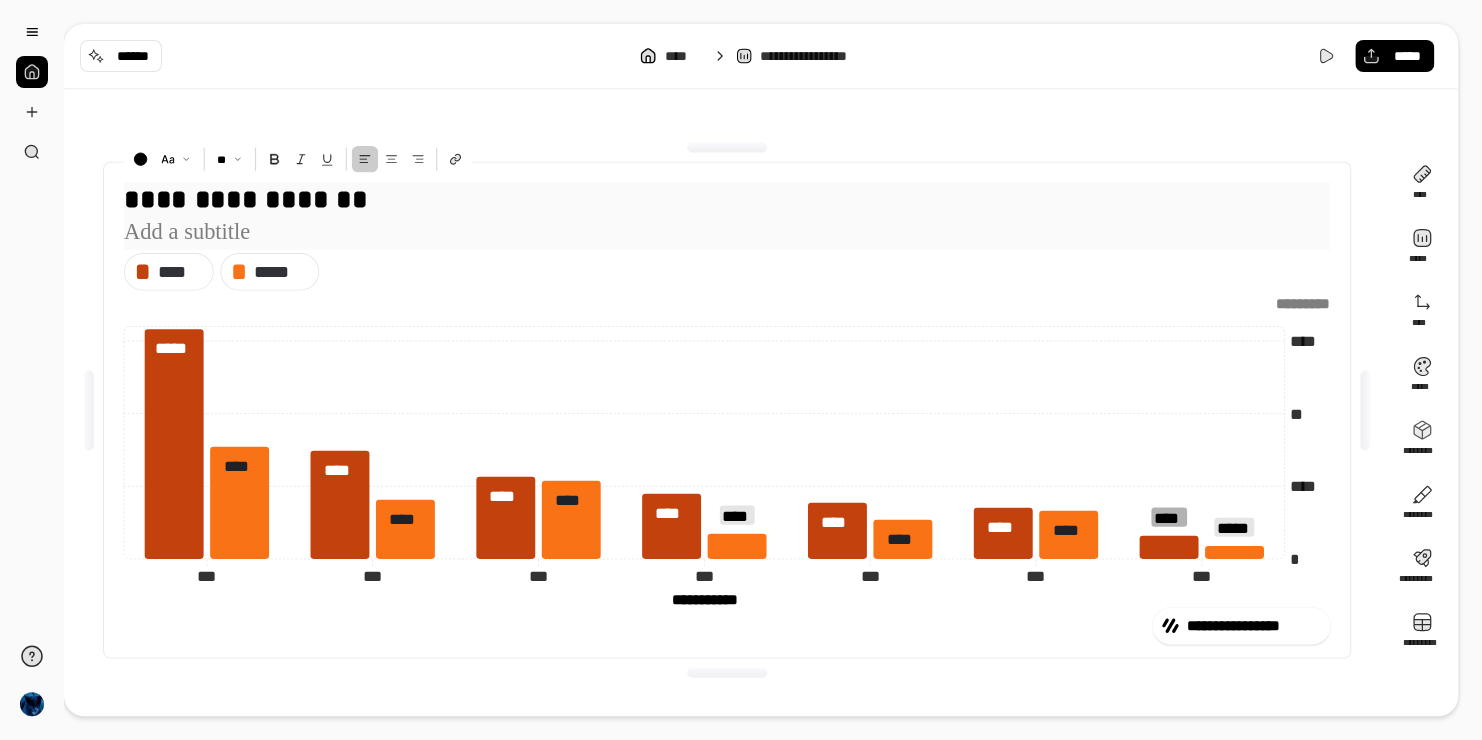 click on "**********" at bounding box center [727, 199] 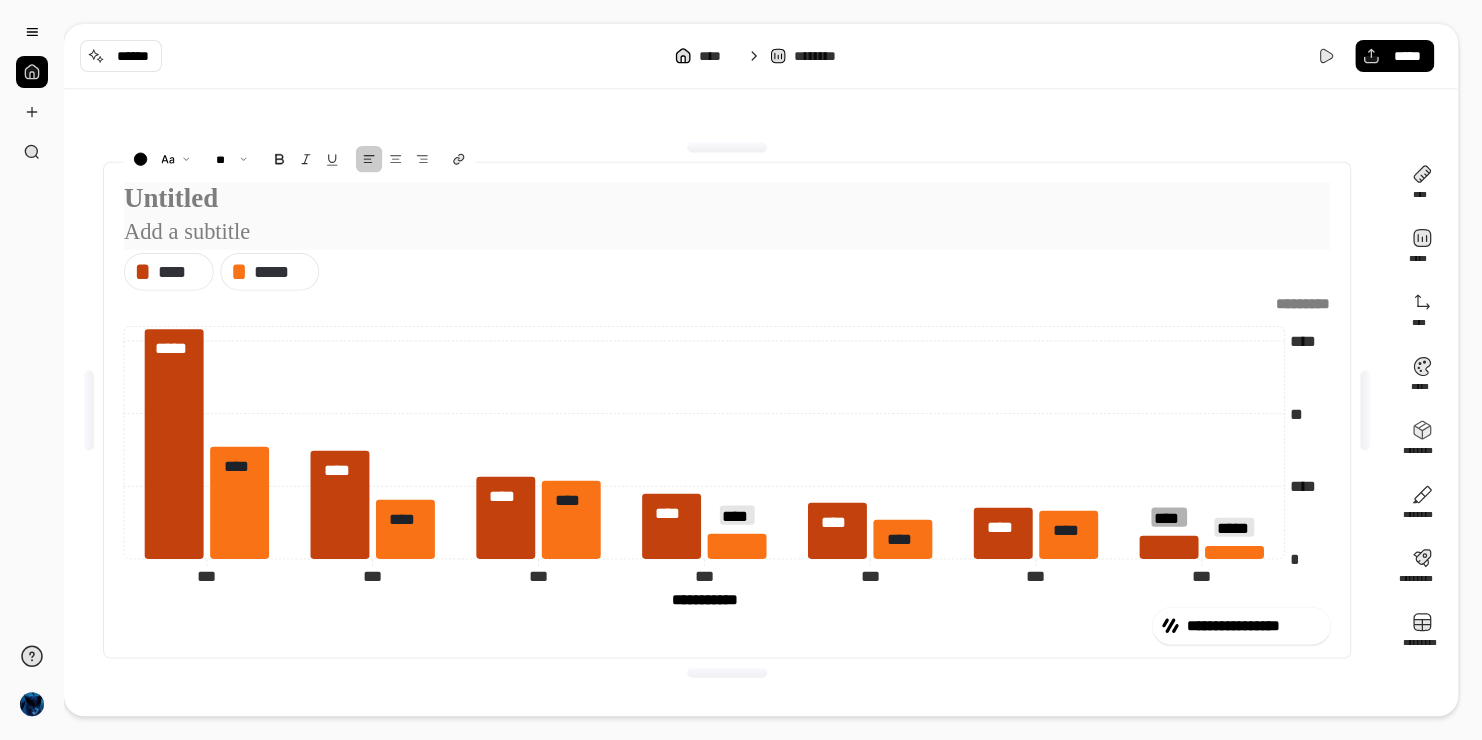 click at bounding box center (727, 199) 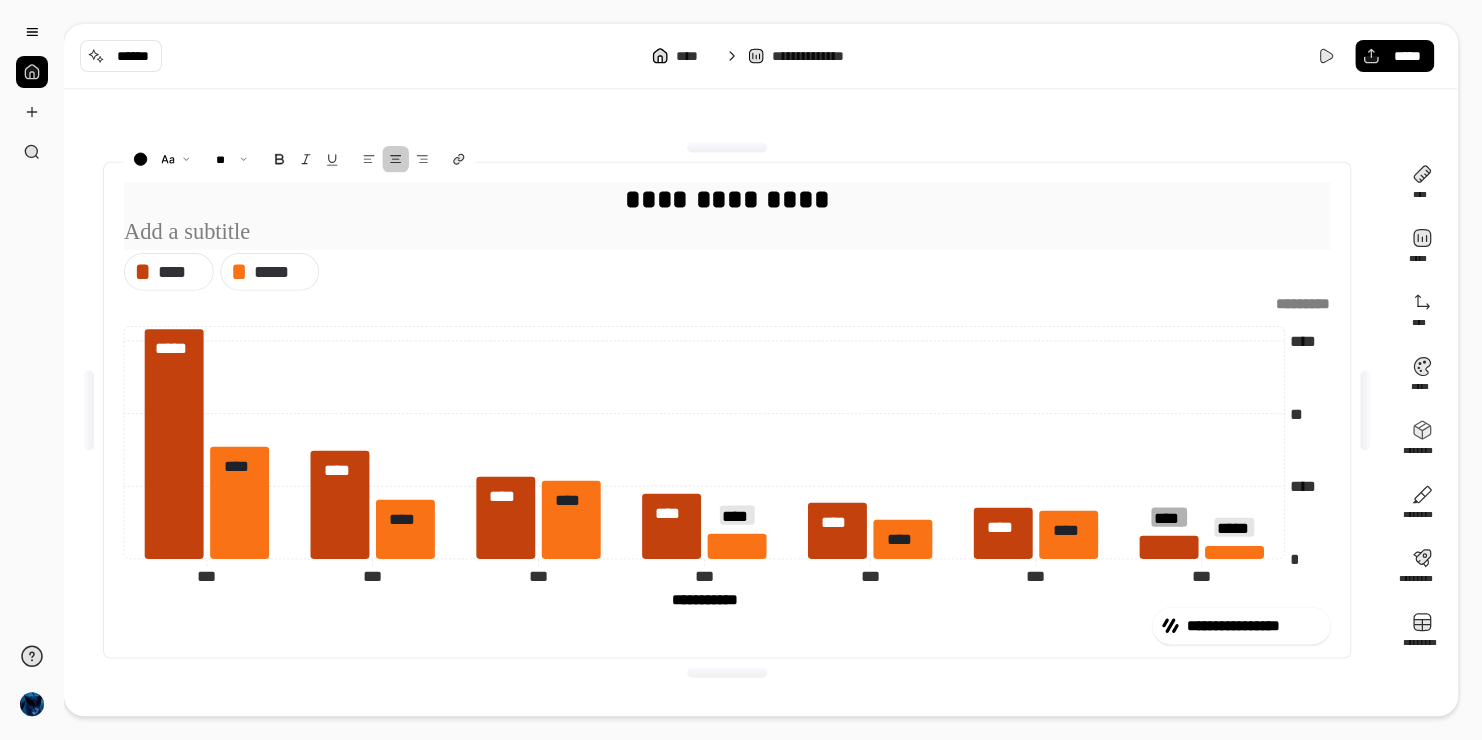 click at bounding box center (396, 159) 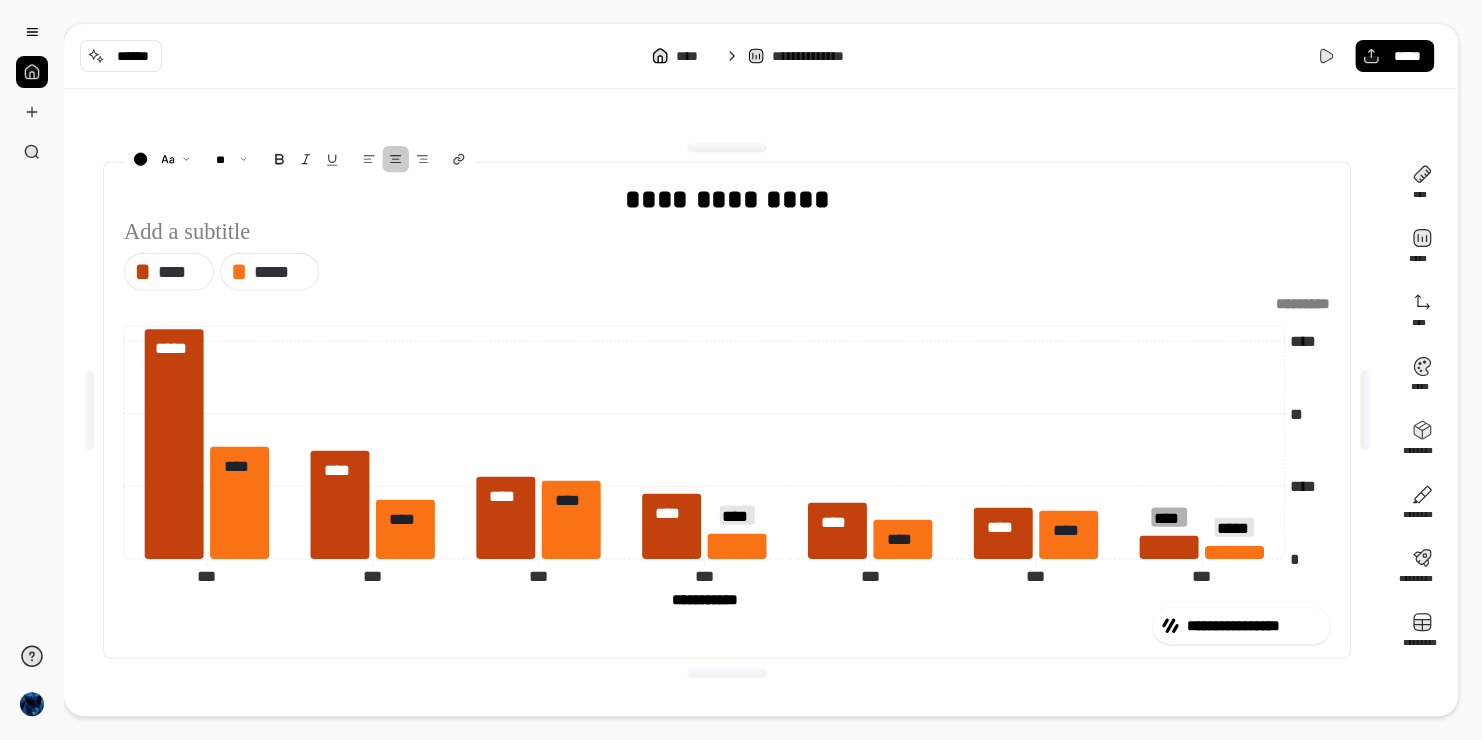 drag, startPoint x: 731, startPoint y: 203, endPoint x: 968, endPoint y: 180, distance: 238.11342 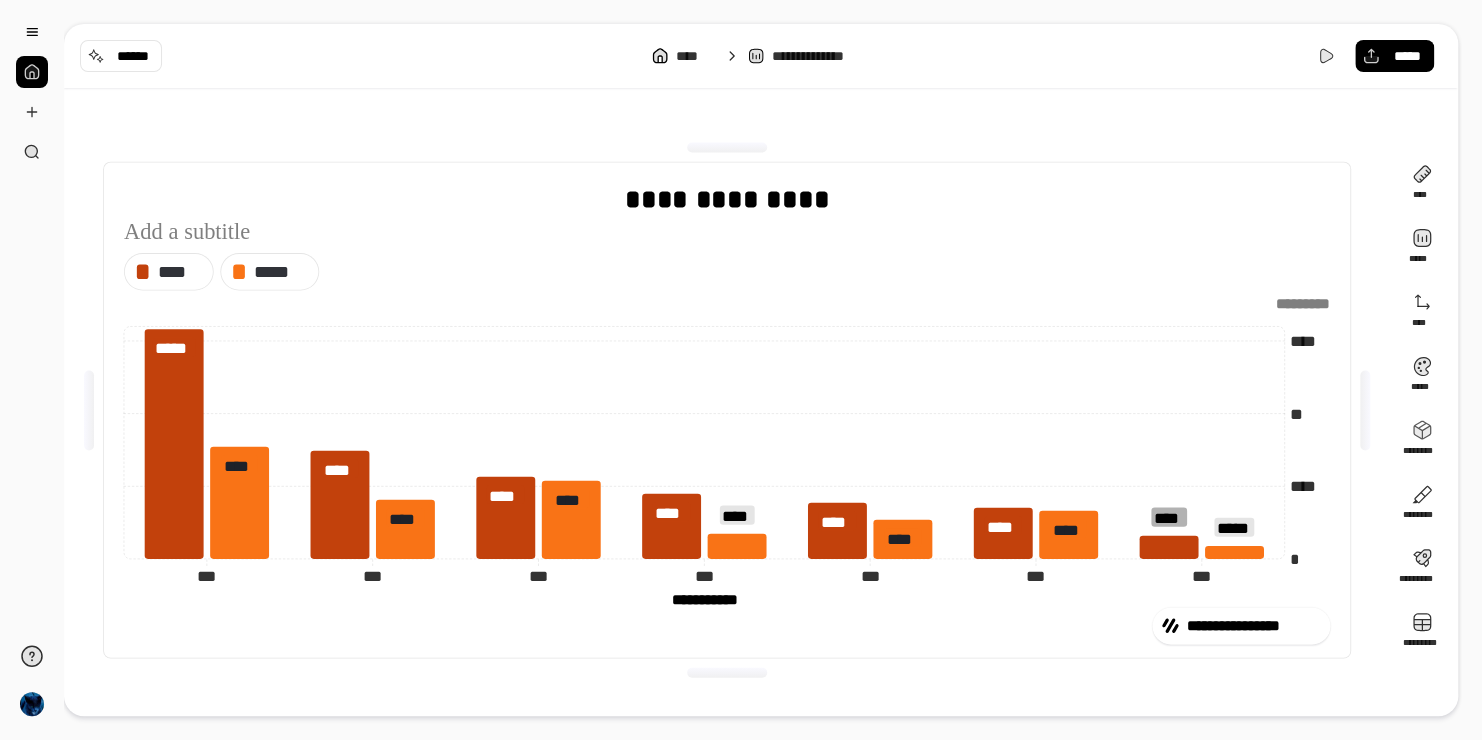 click on "*** ***" 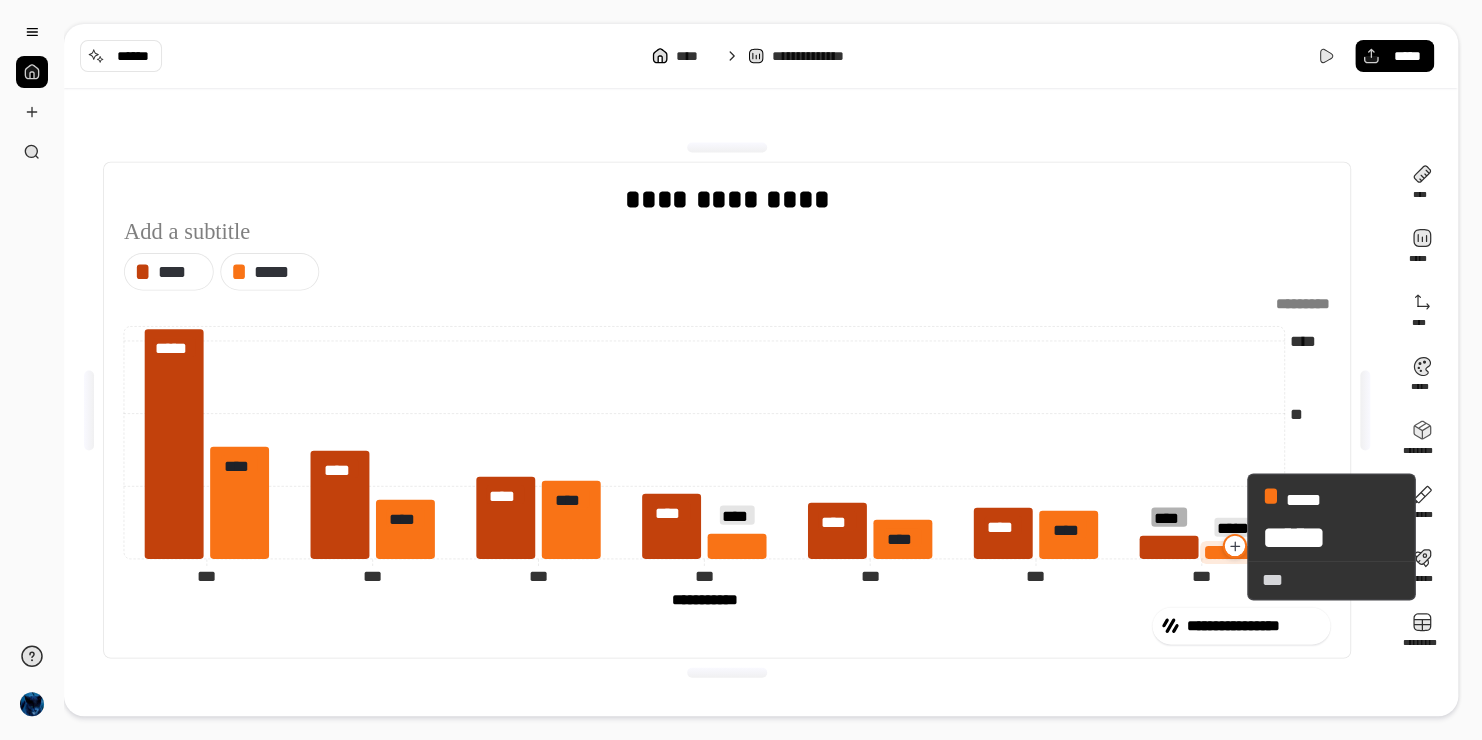 type 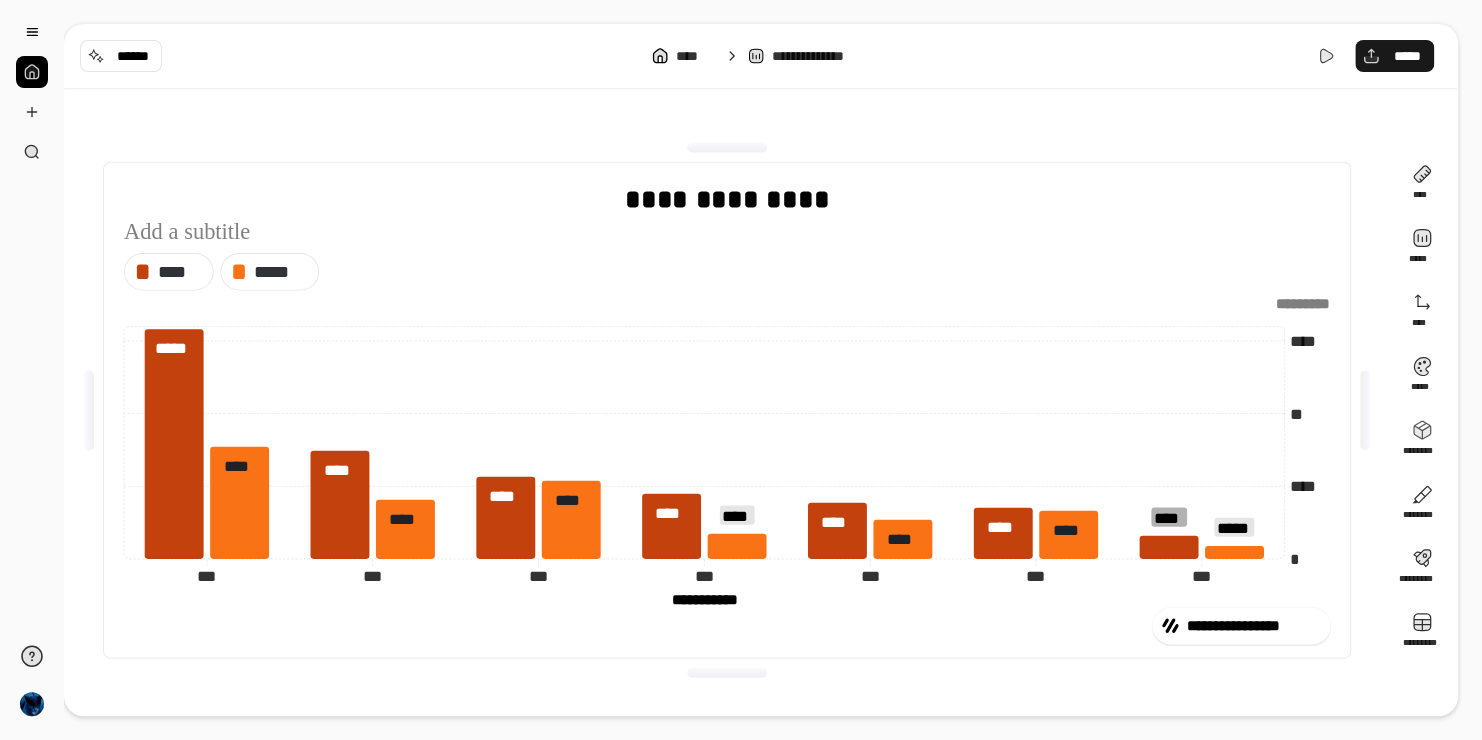 click on "*****" at bounding box center [1394, 56] 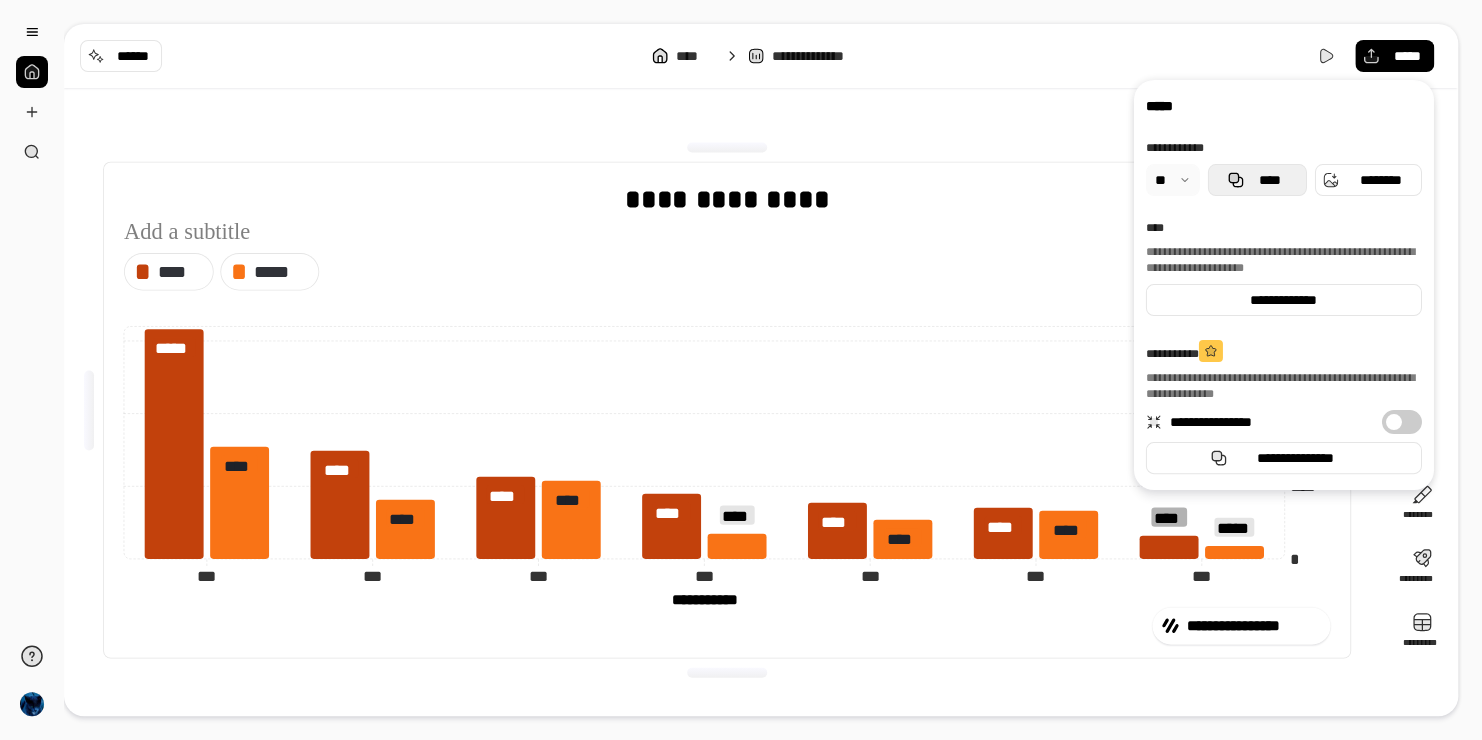 click on "****" at bounding box center [1269, 180] 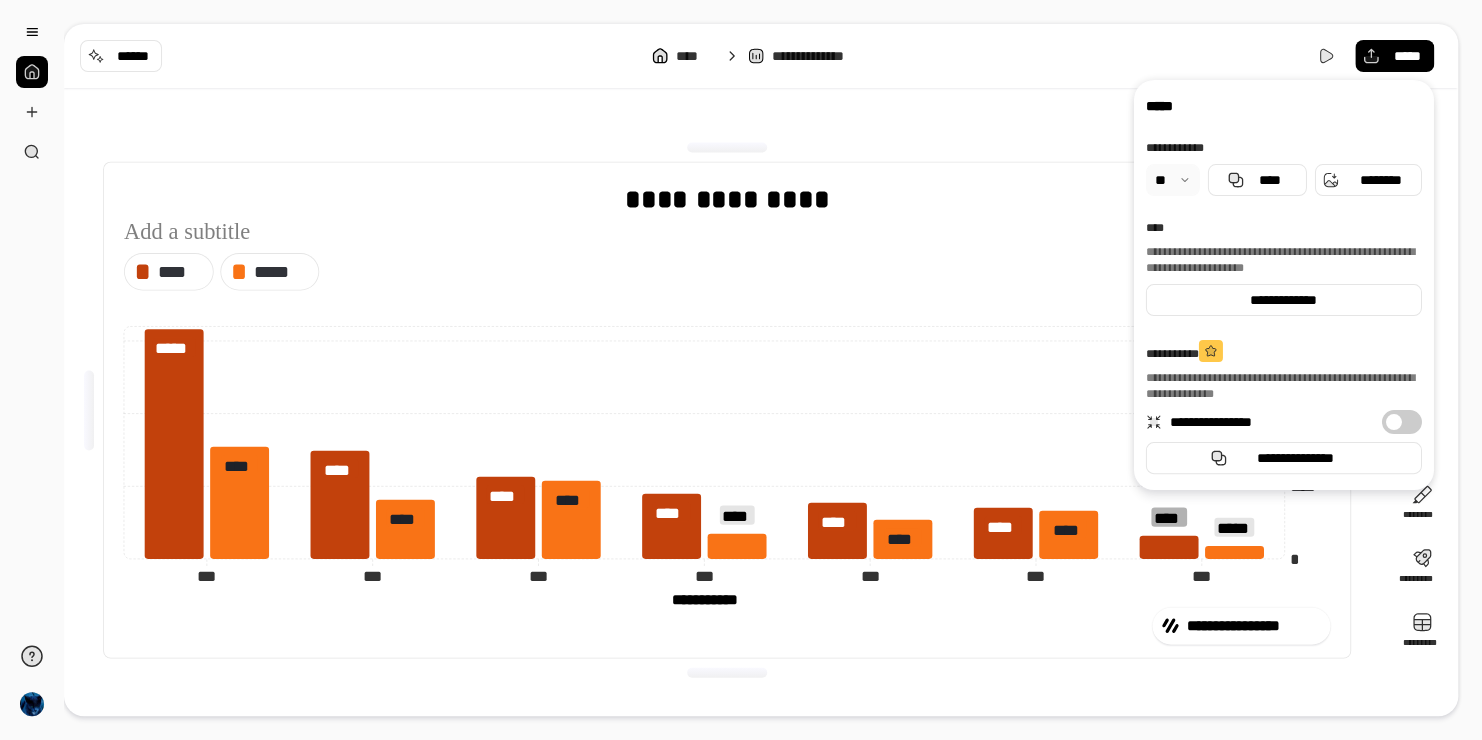 drag, startPoint x: 291, startPoint y: 252, endPoint x: 291, endPoint y: 234, distance: 18 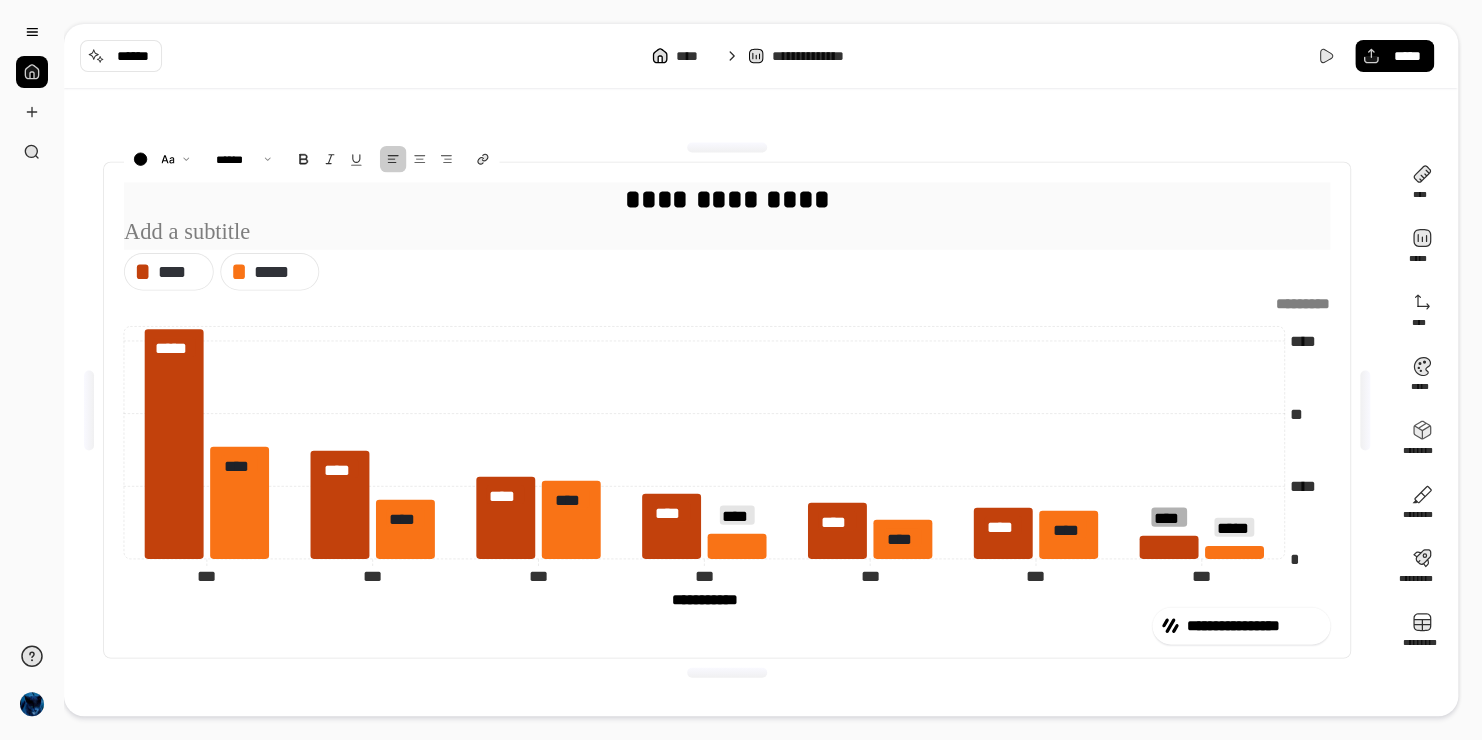 click at bounding box center [727, 232] 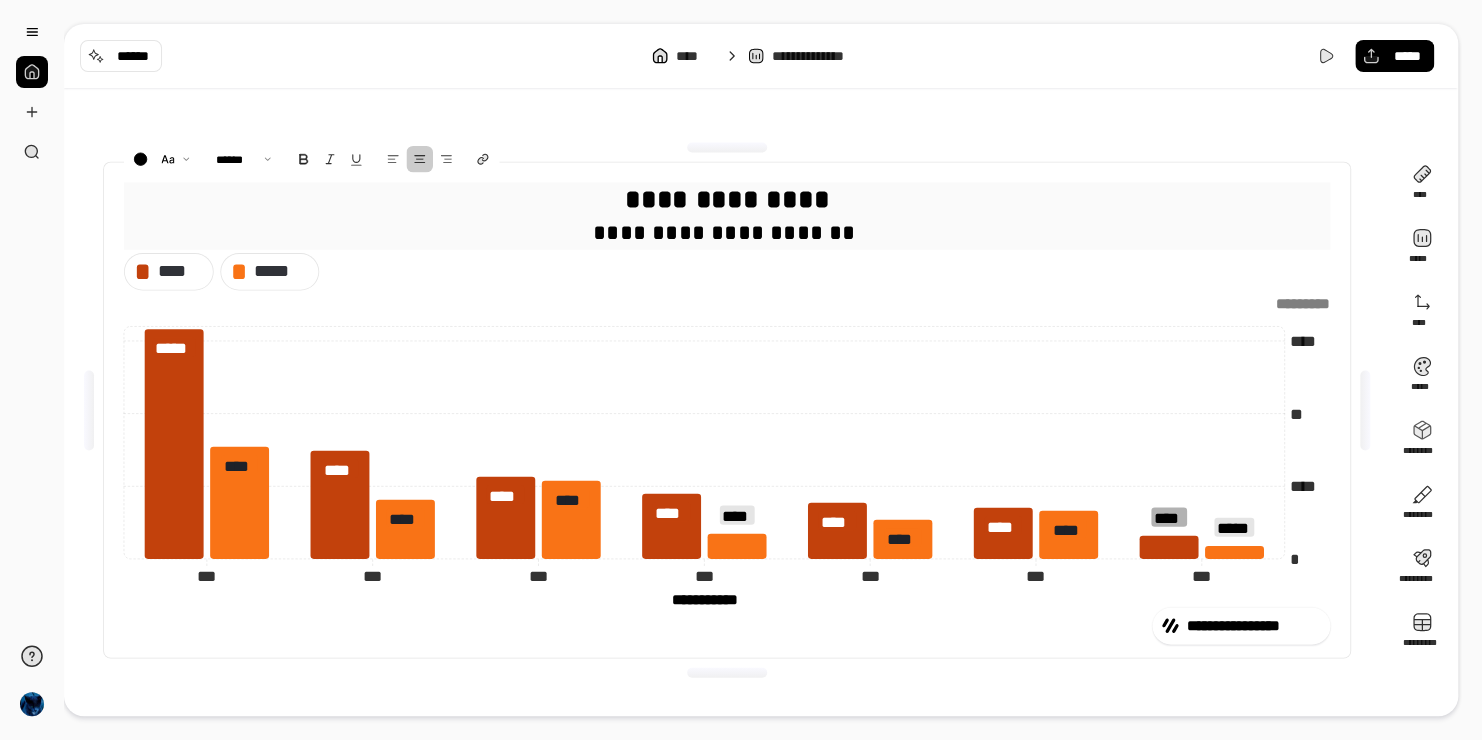 click at bounding box center [419, 159] 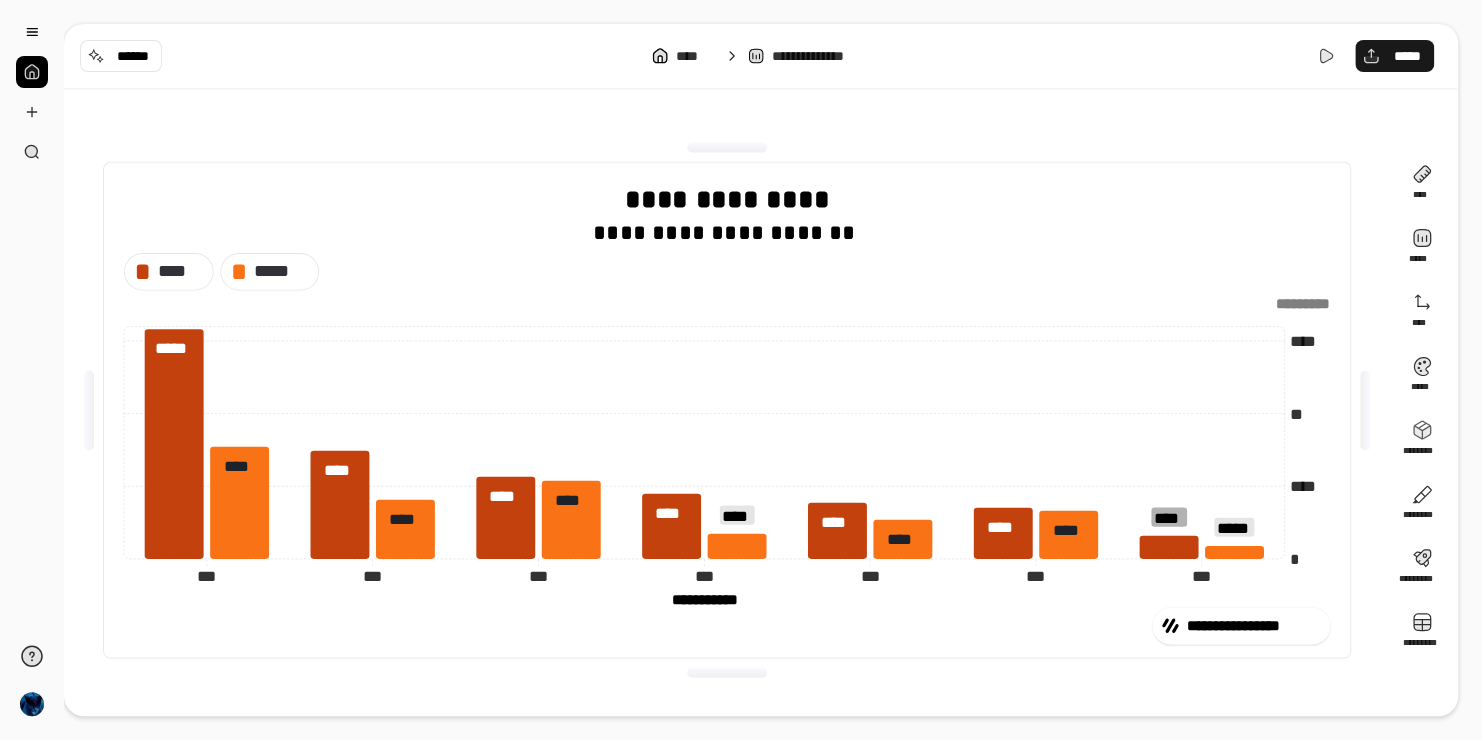 click on "*****" at bounding box center (1406, 56) 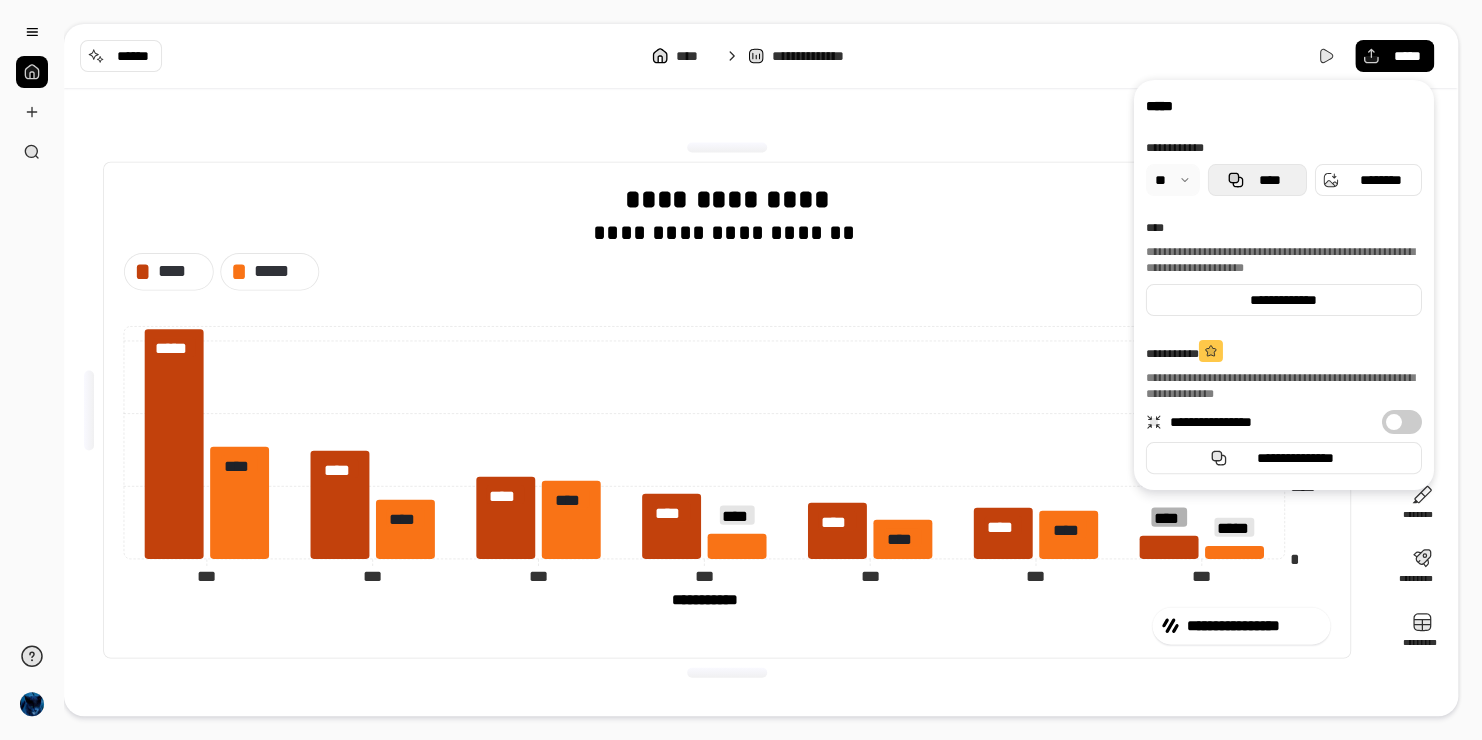 click on "****" at bounding box center (1257, 180) 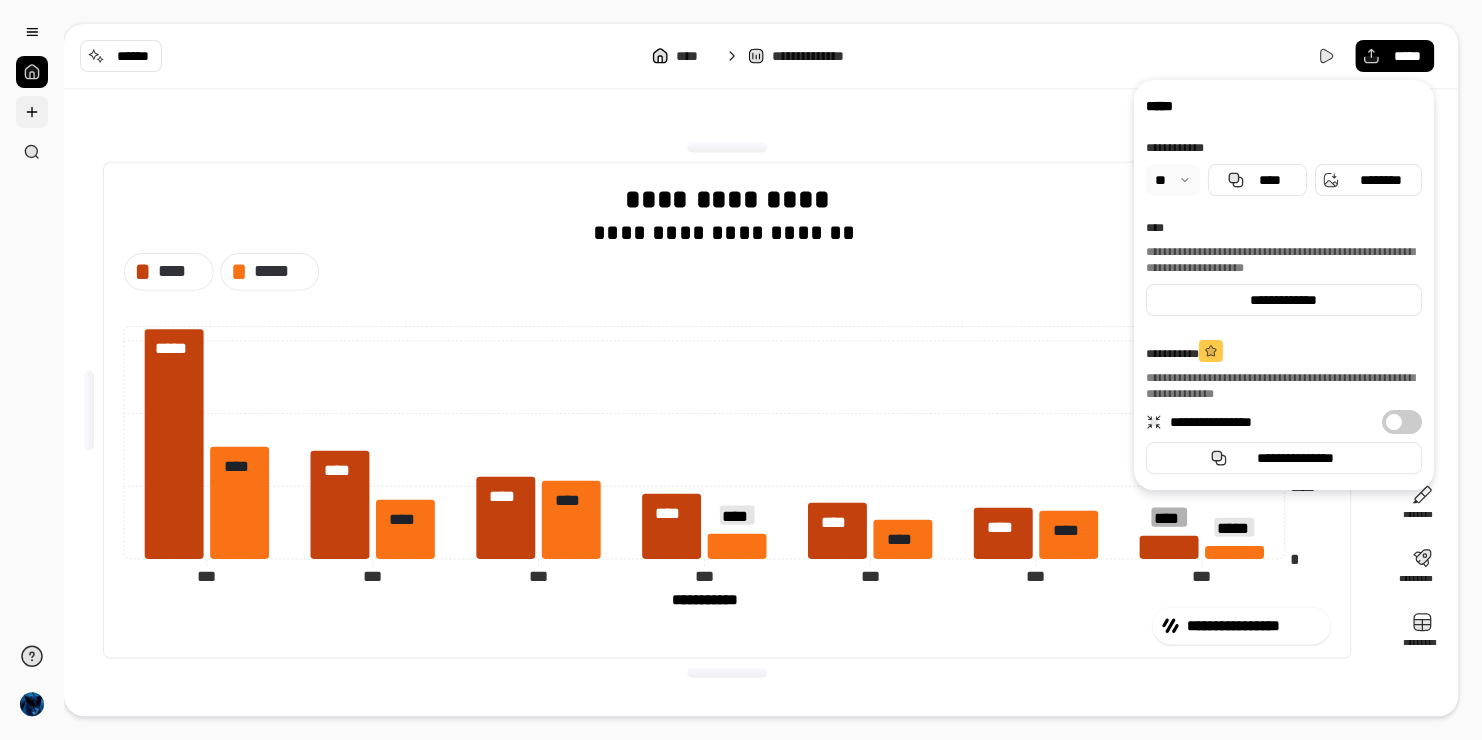 click at bounding box center [32, 112] 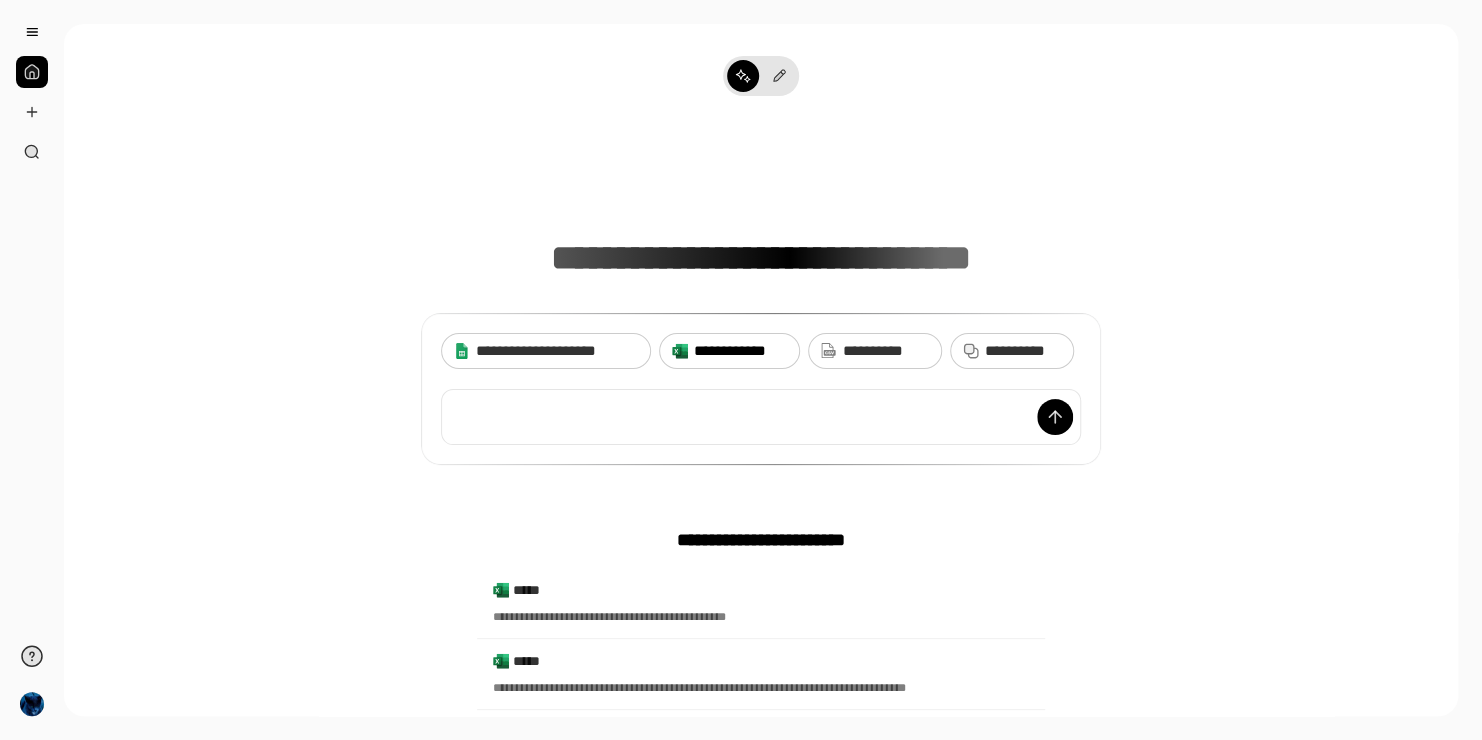 click on "**********" at bounding box center [740, 351] 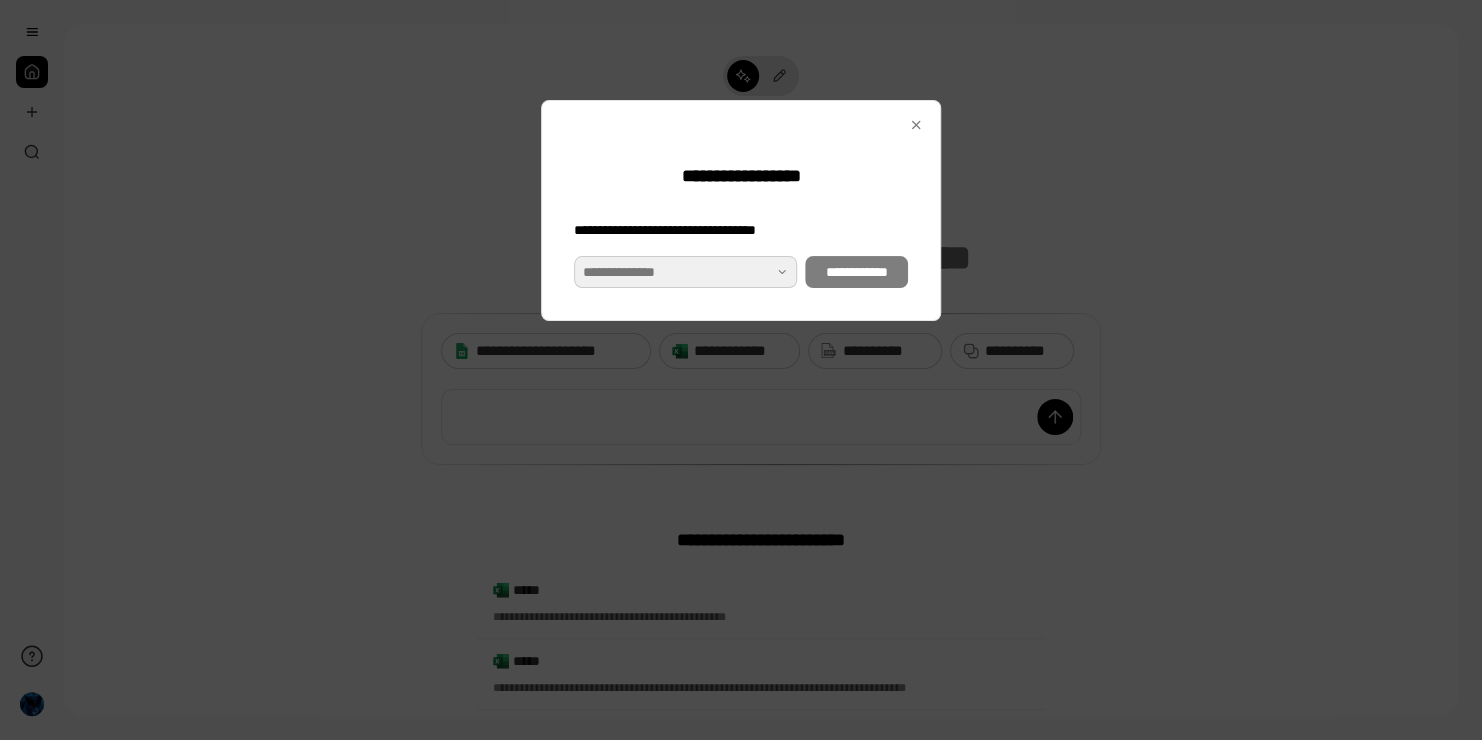 click at bounding box center [685, 272] 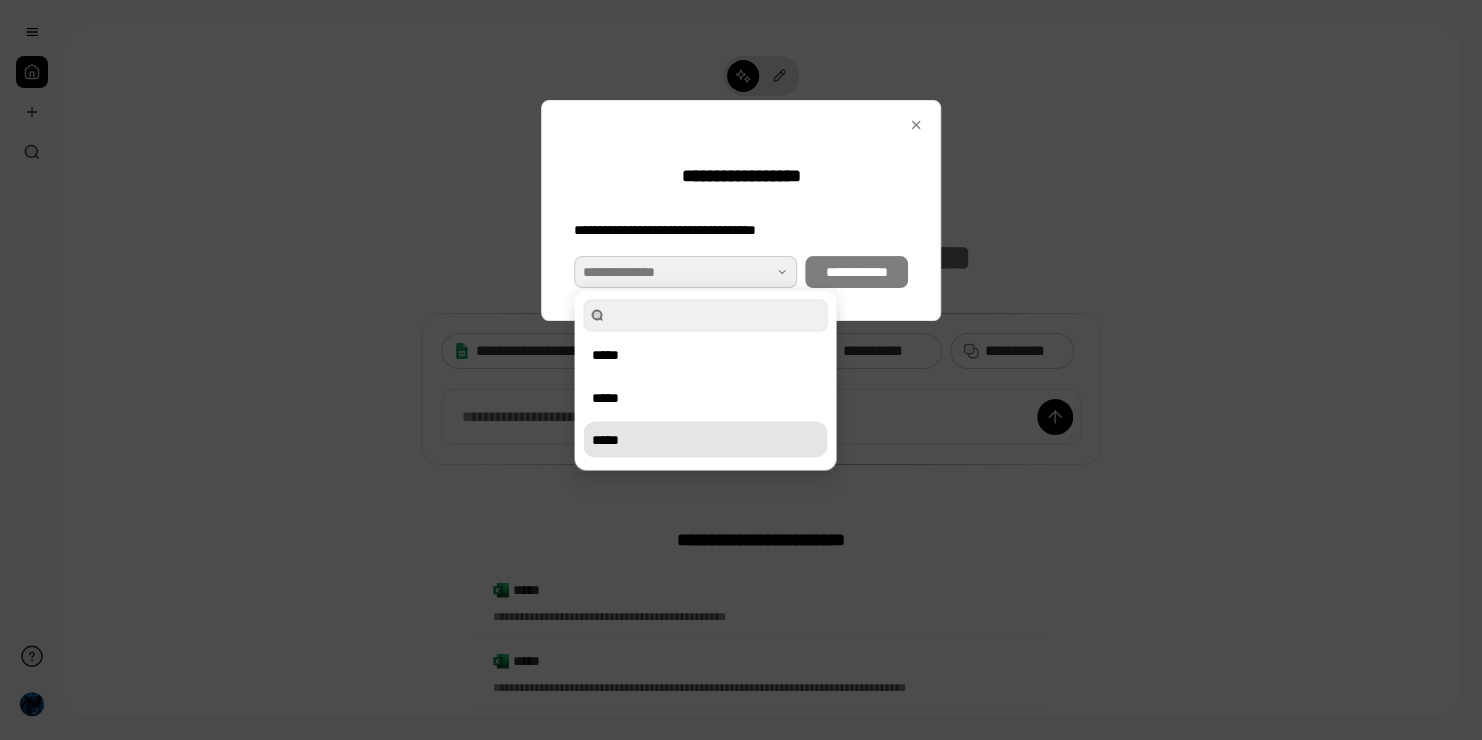 click on "*****" at bounding box center (705, 439) 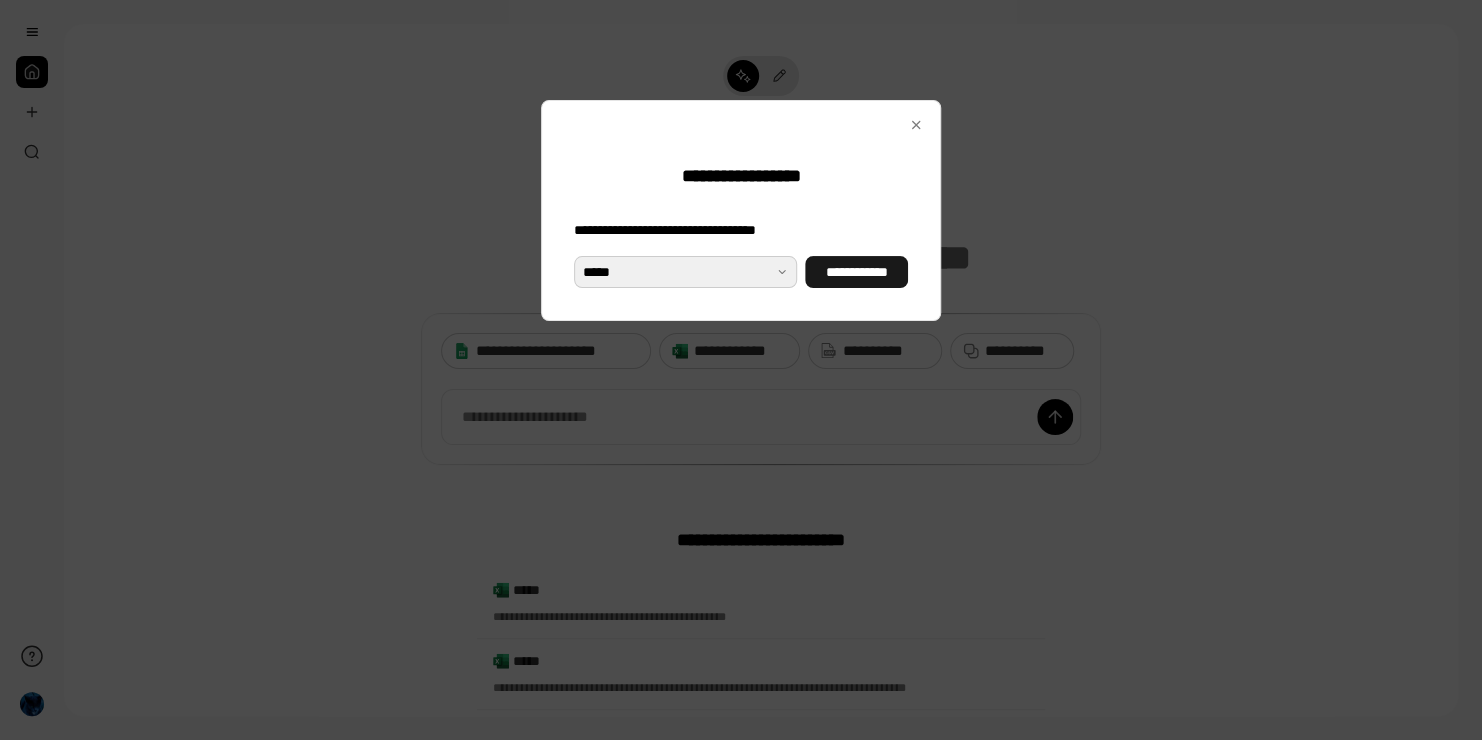 click on "**********" at bounding box center [856, 272] 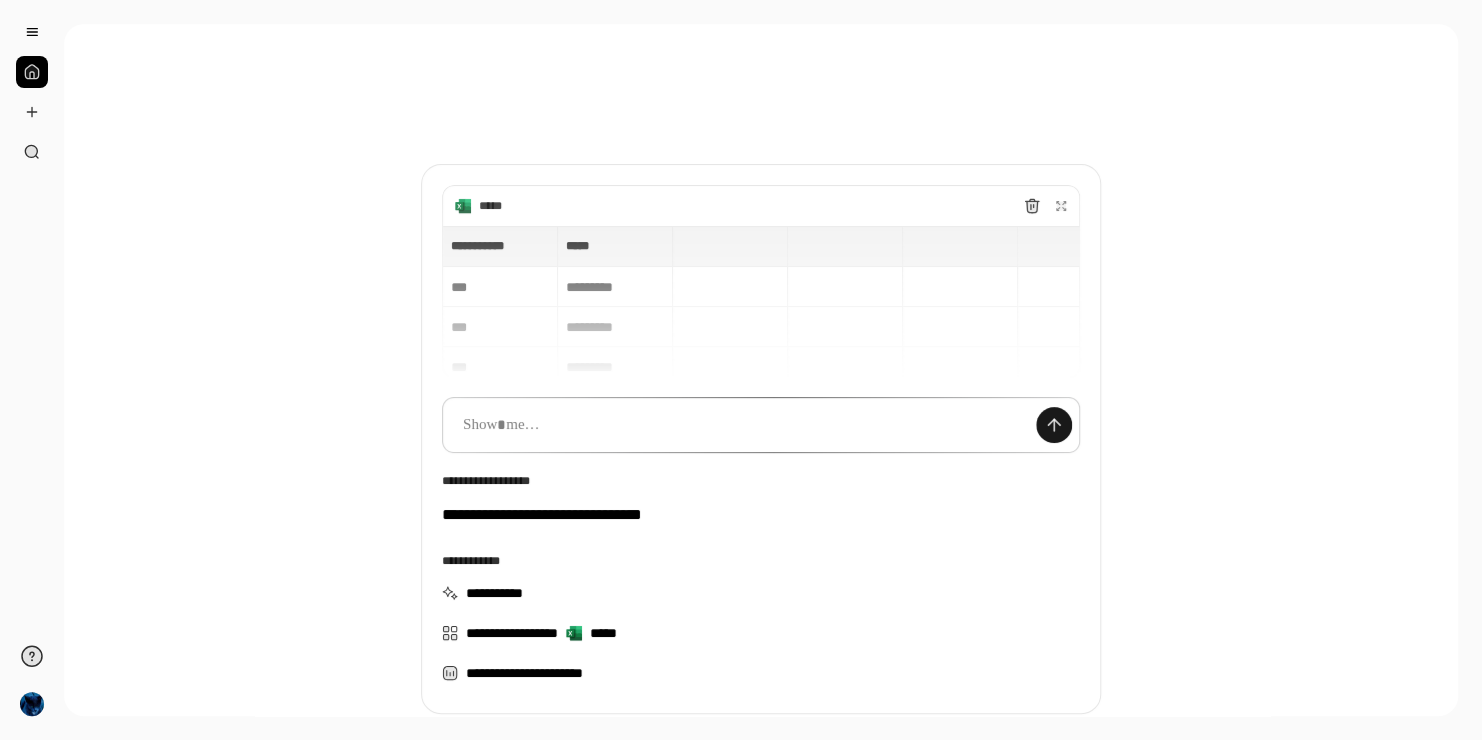 click at bounding box center (1054, 425) 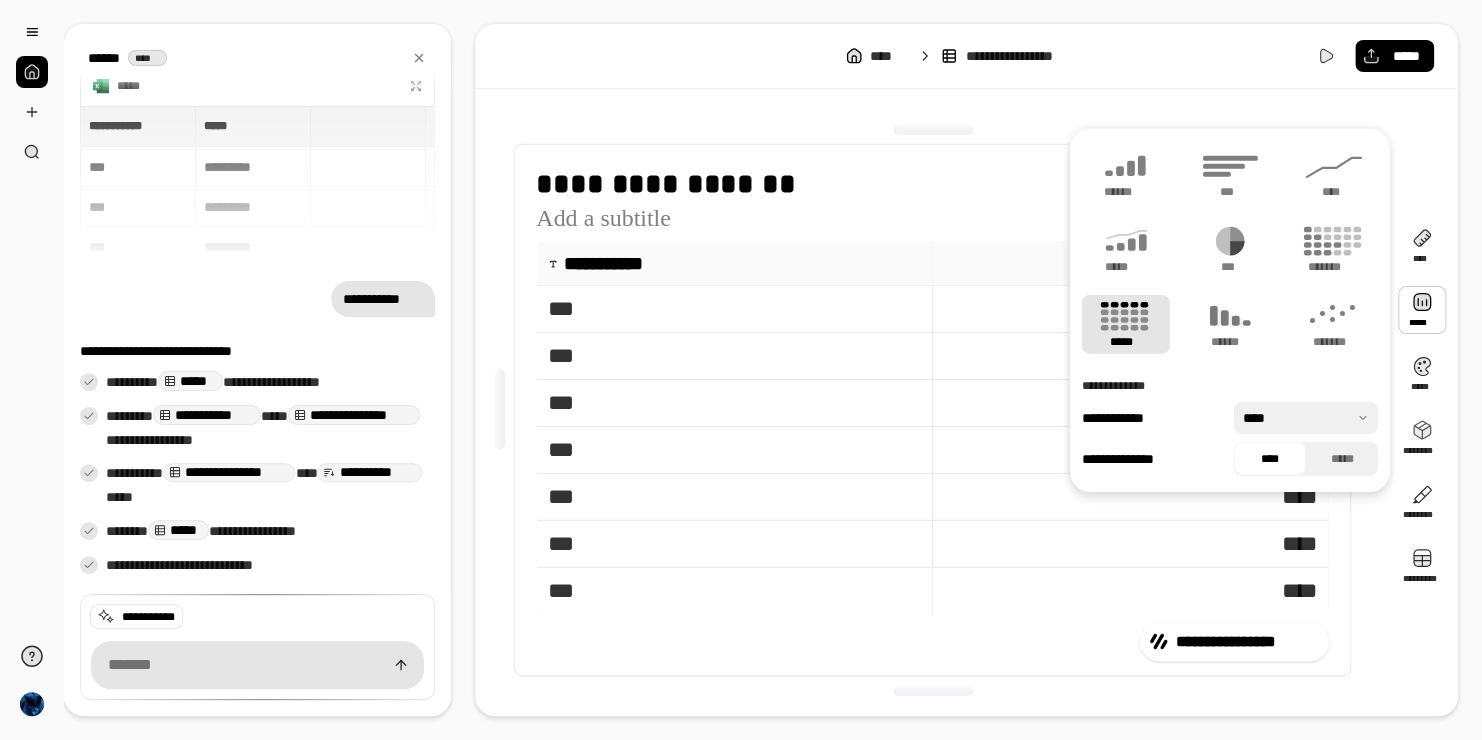 click at bounding box center (1422, 310) 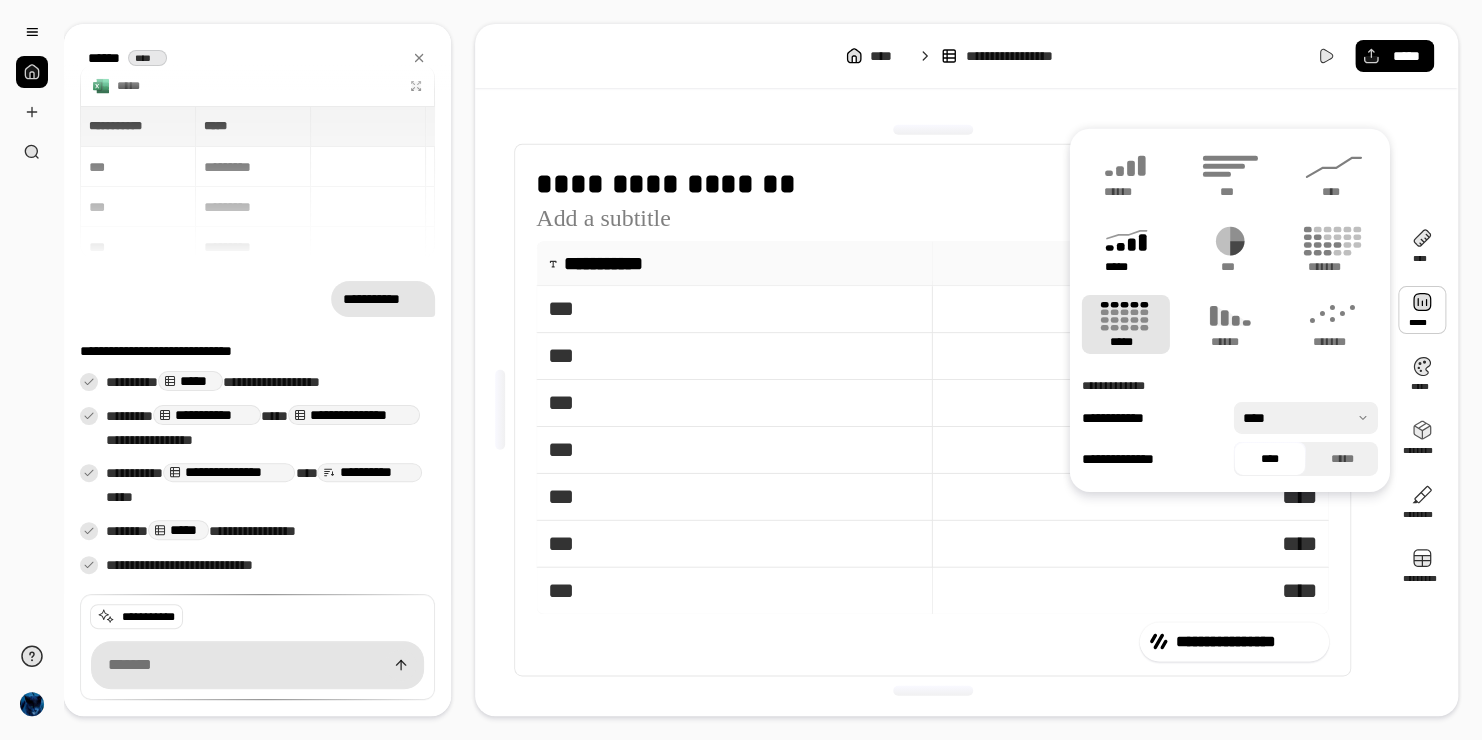 click 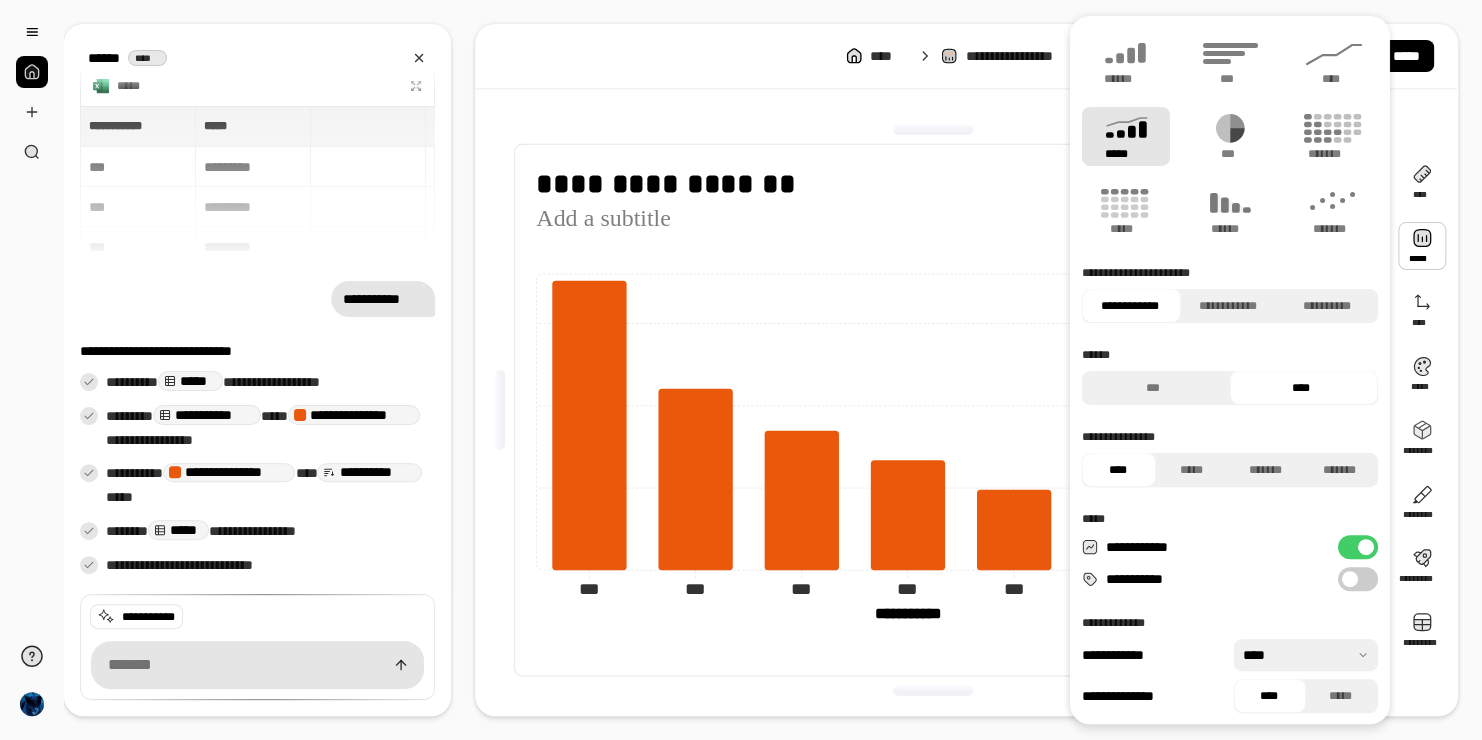 click on "****** ****" at bounding box center [257, 58] 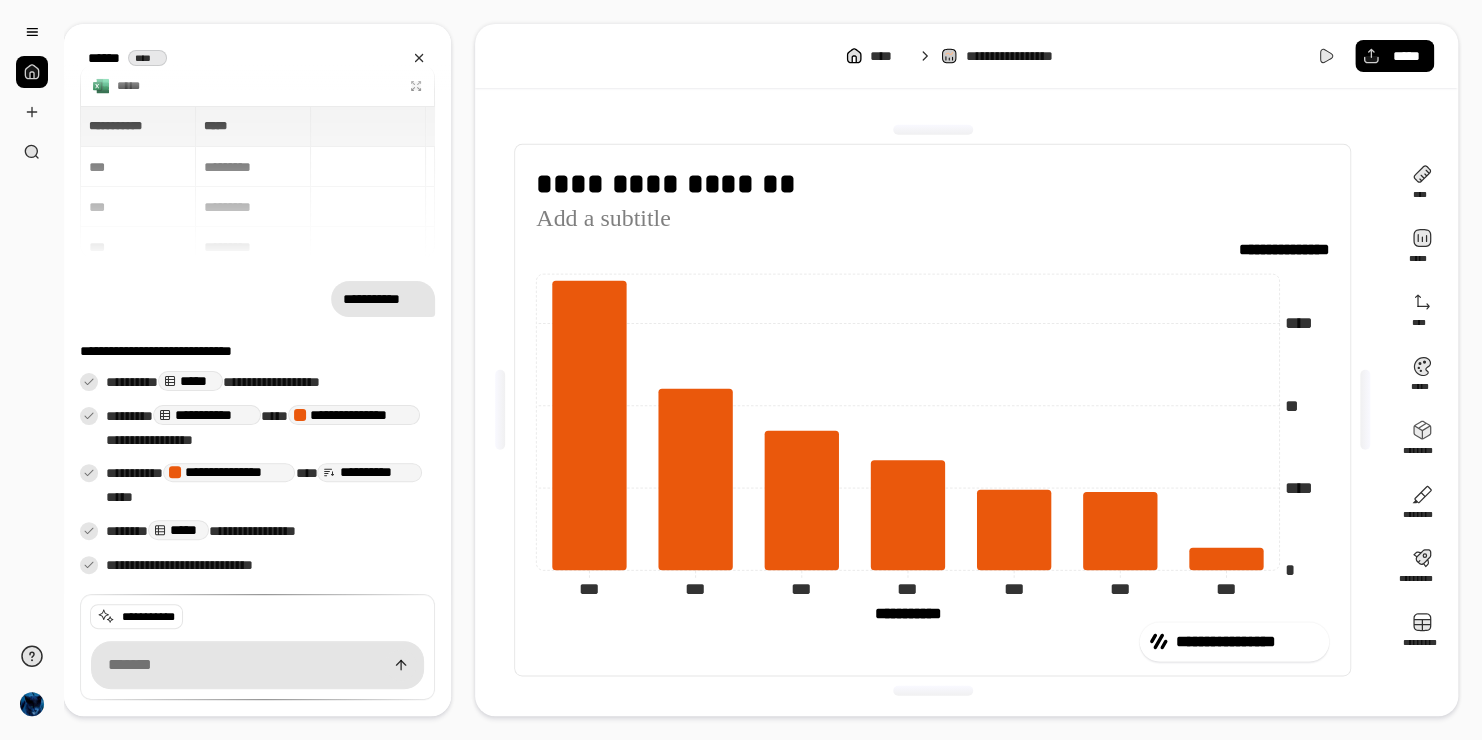 click 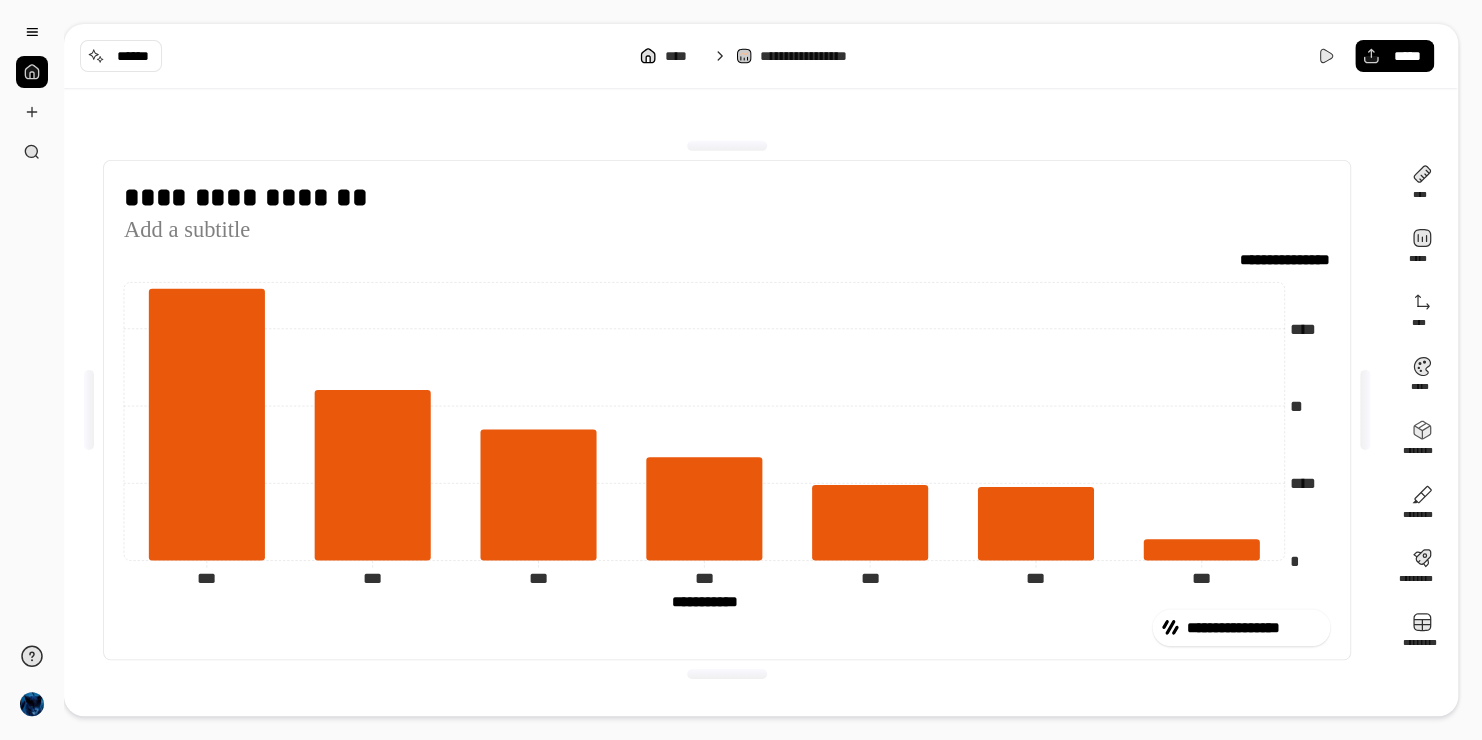 click on "**********" at bounding box center (741, 370) 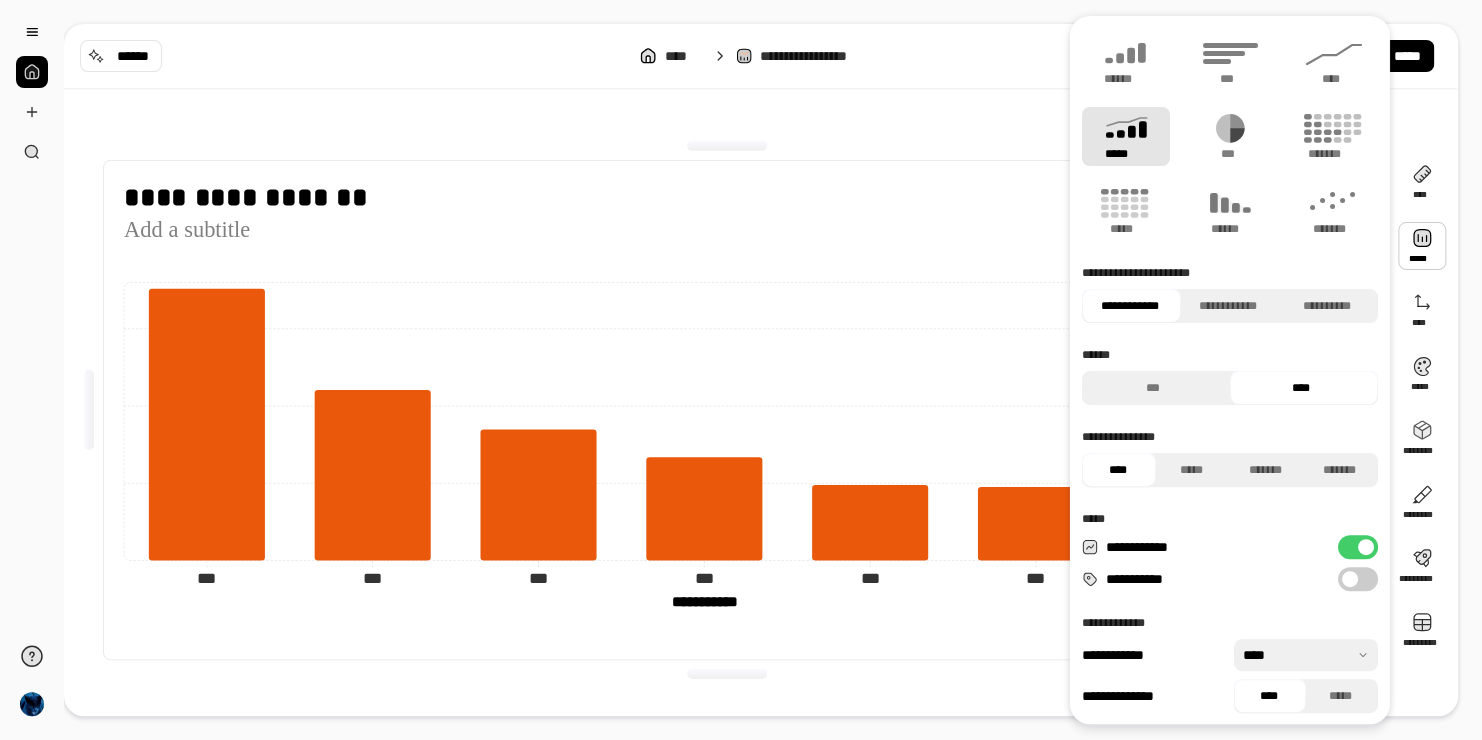 click on "**********" at bounding box center (1358, 579) 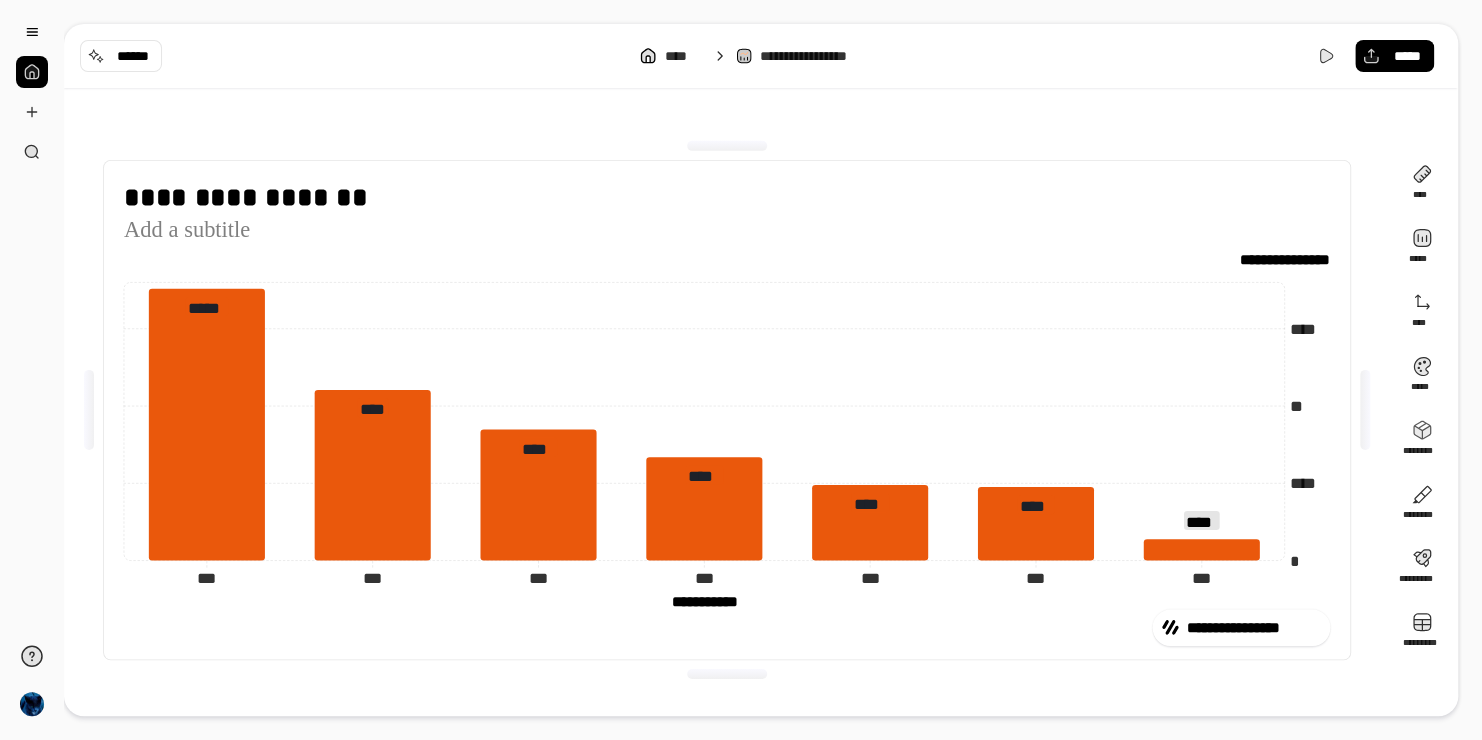click on "**********" at bounding box center (727, 428) 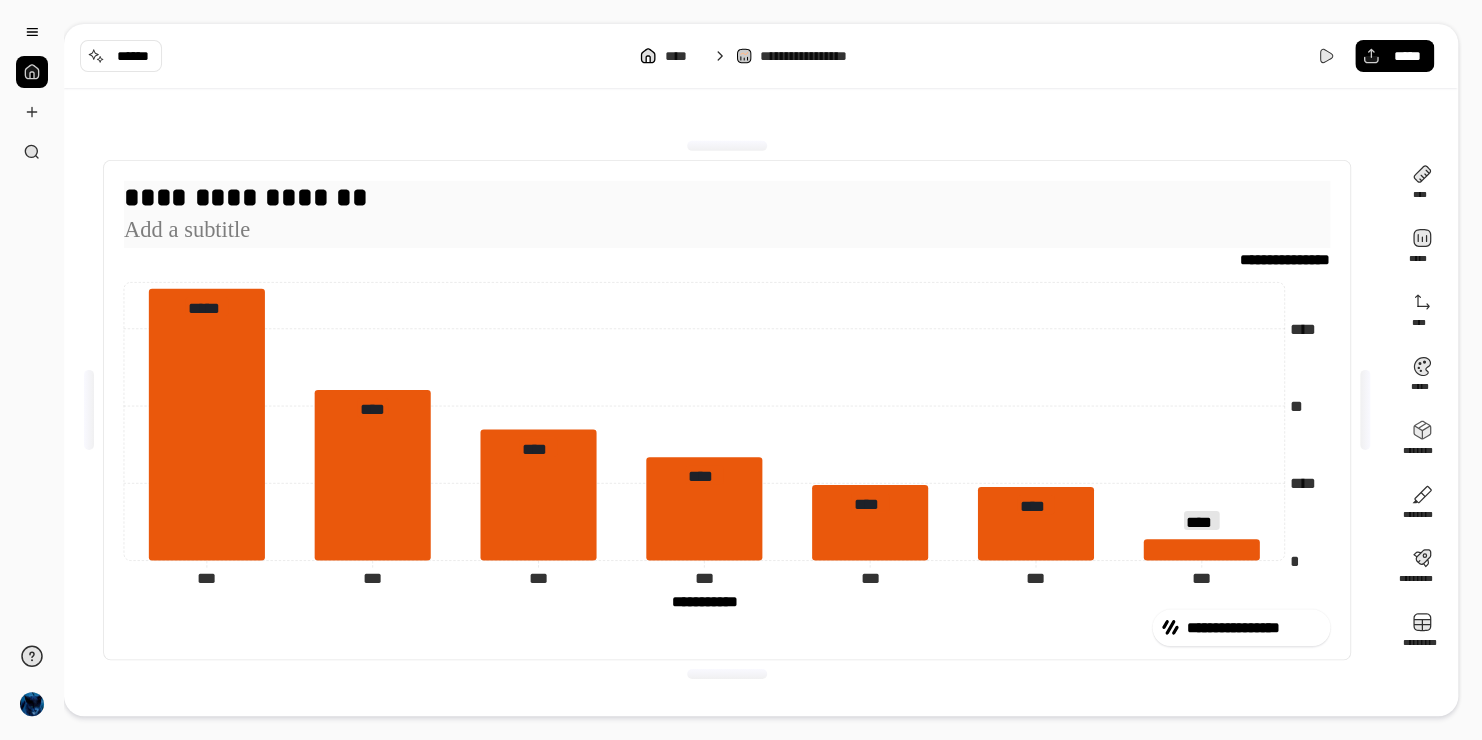 click on "**********" at bounding box center (727, 198) 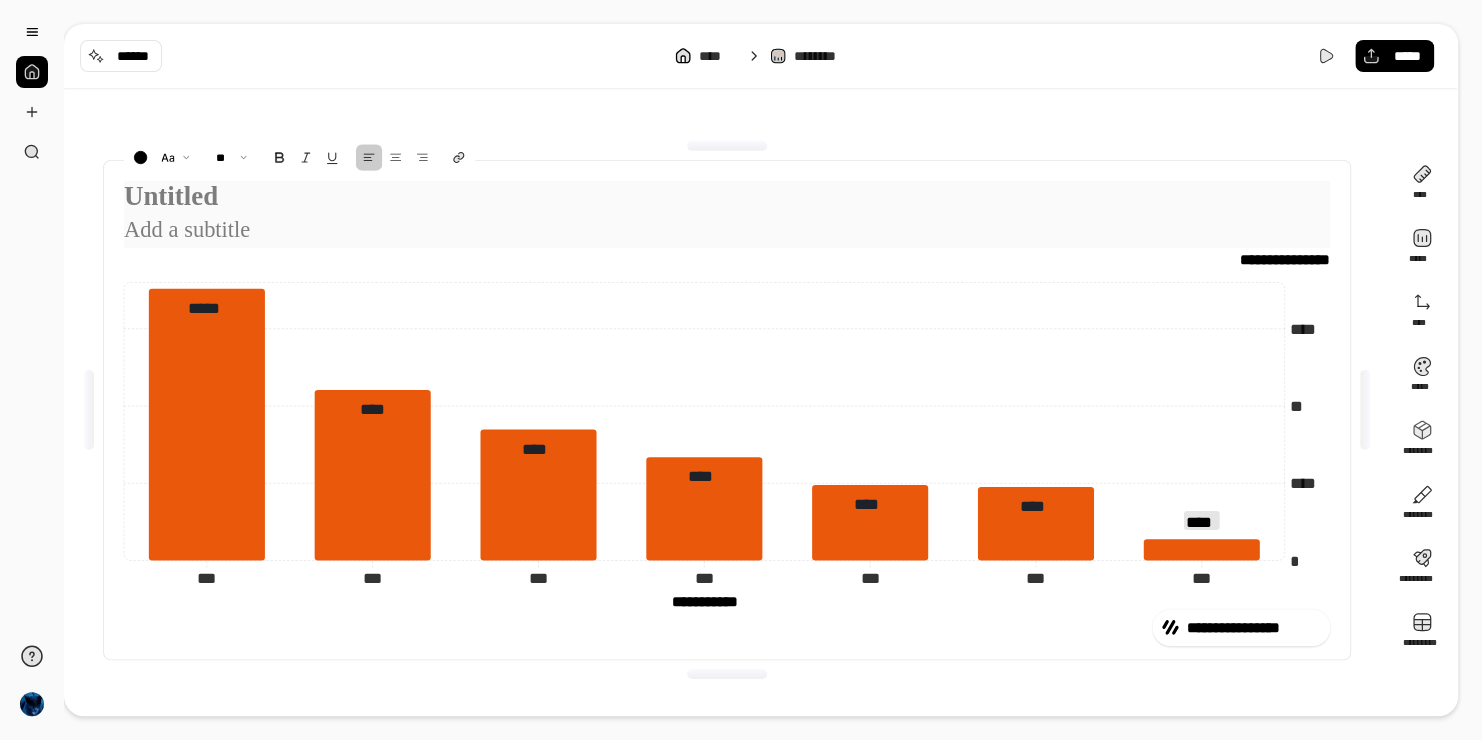type 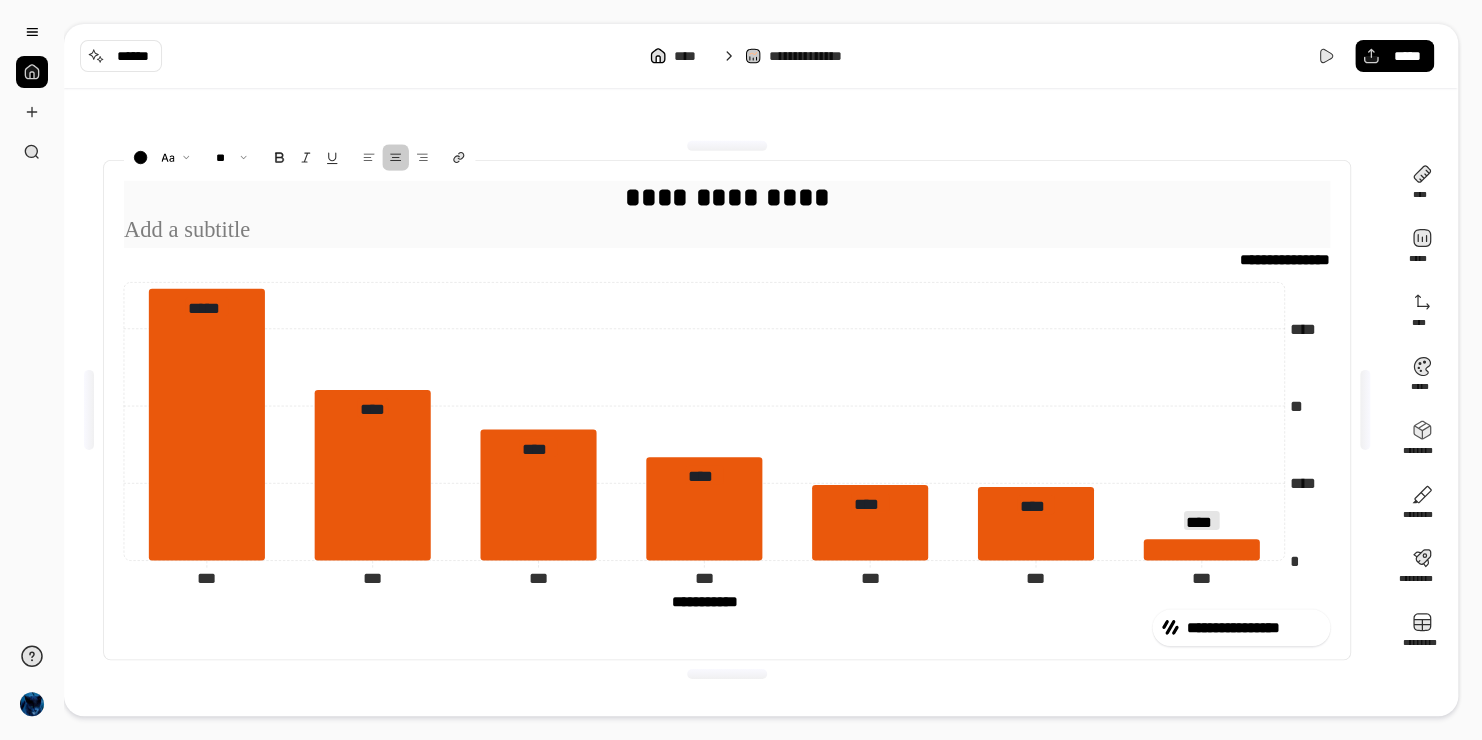 click at bounding box center (396, 157) 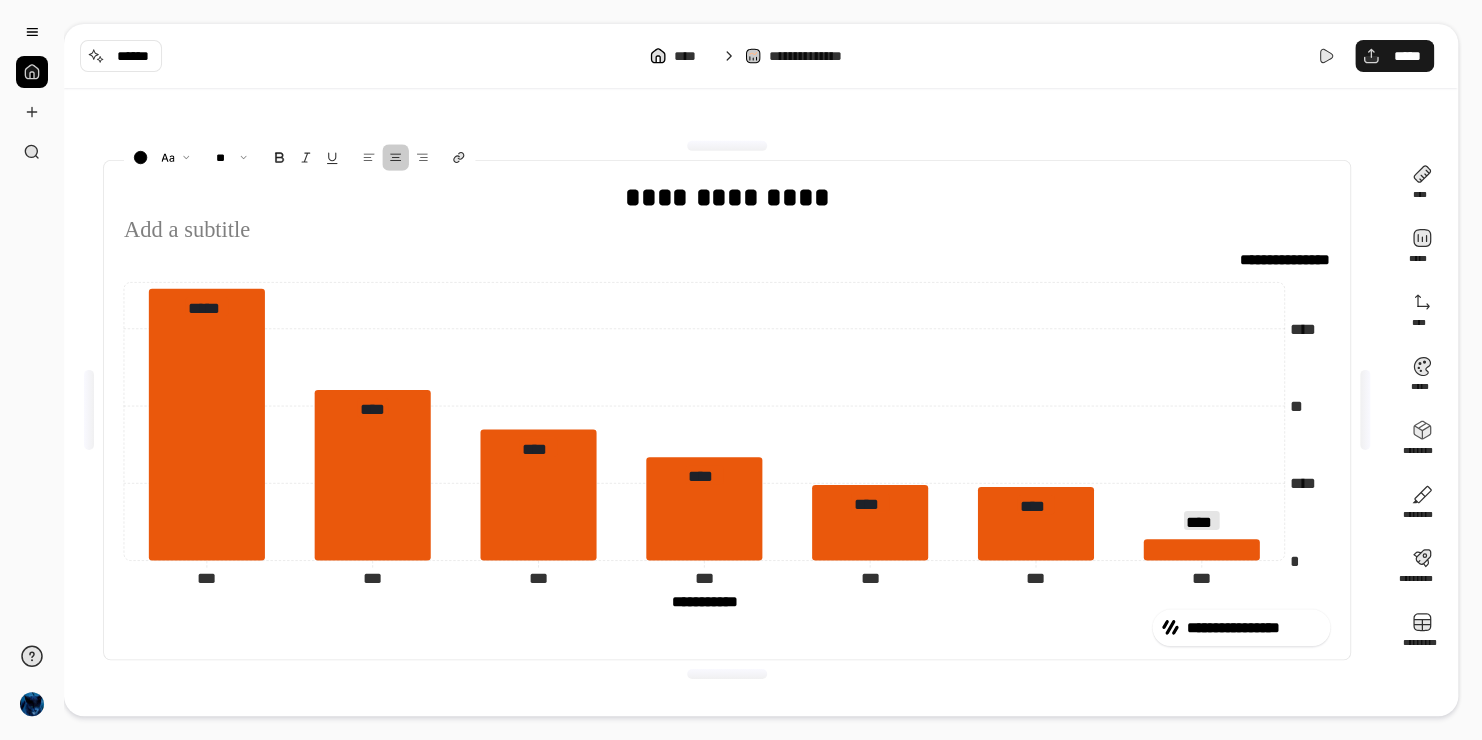 click on "*****" at bounding box center [1394, 56] 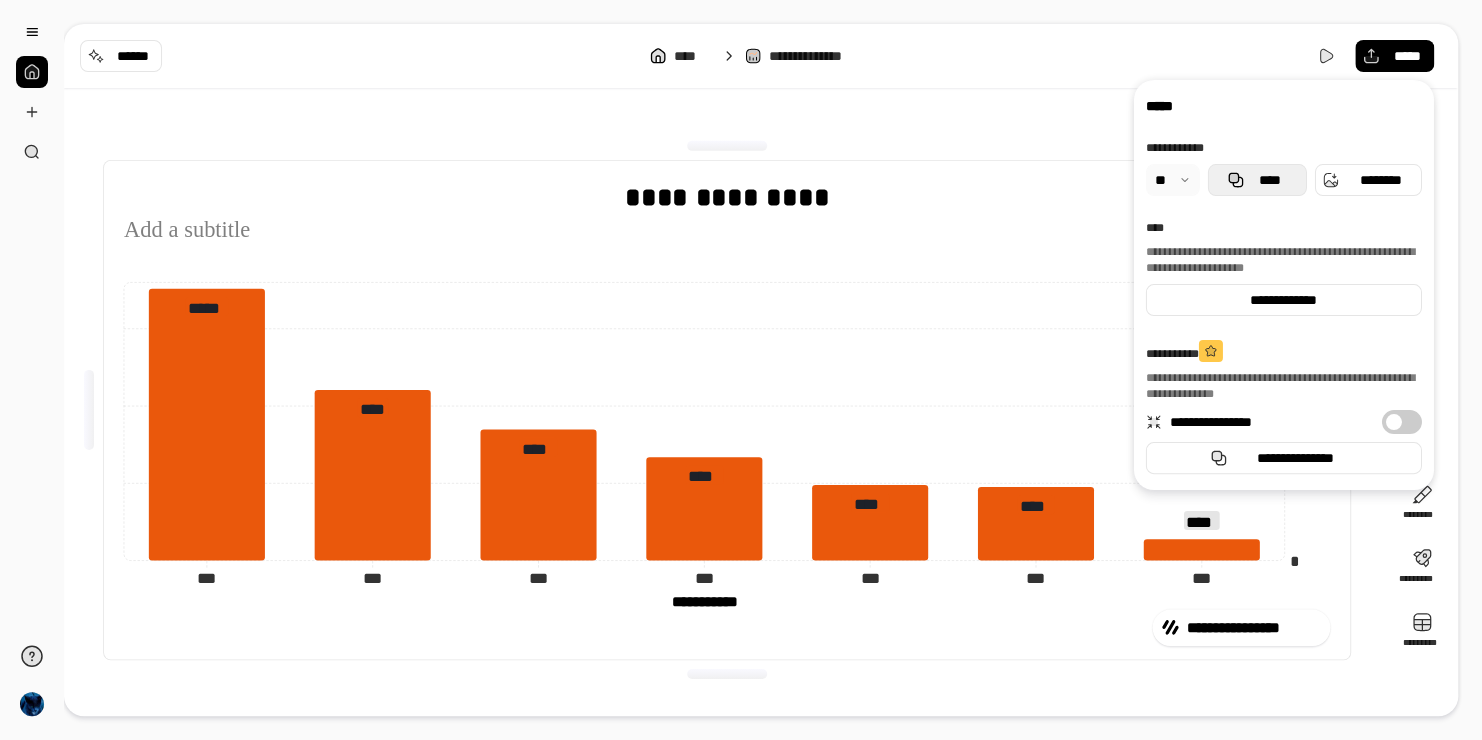 click on "****" at bounding box center [1257, 180] 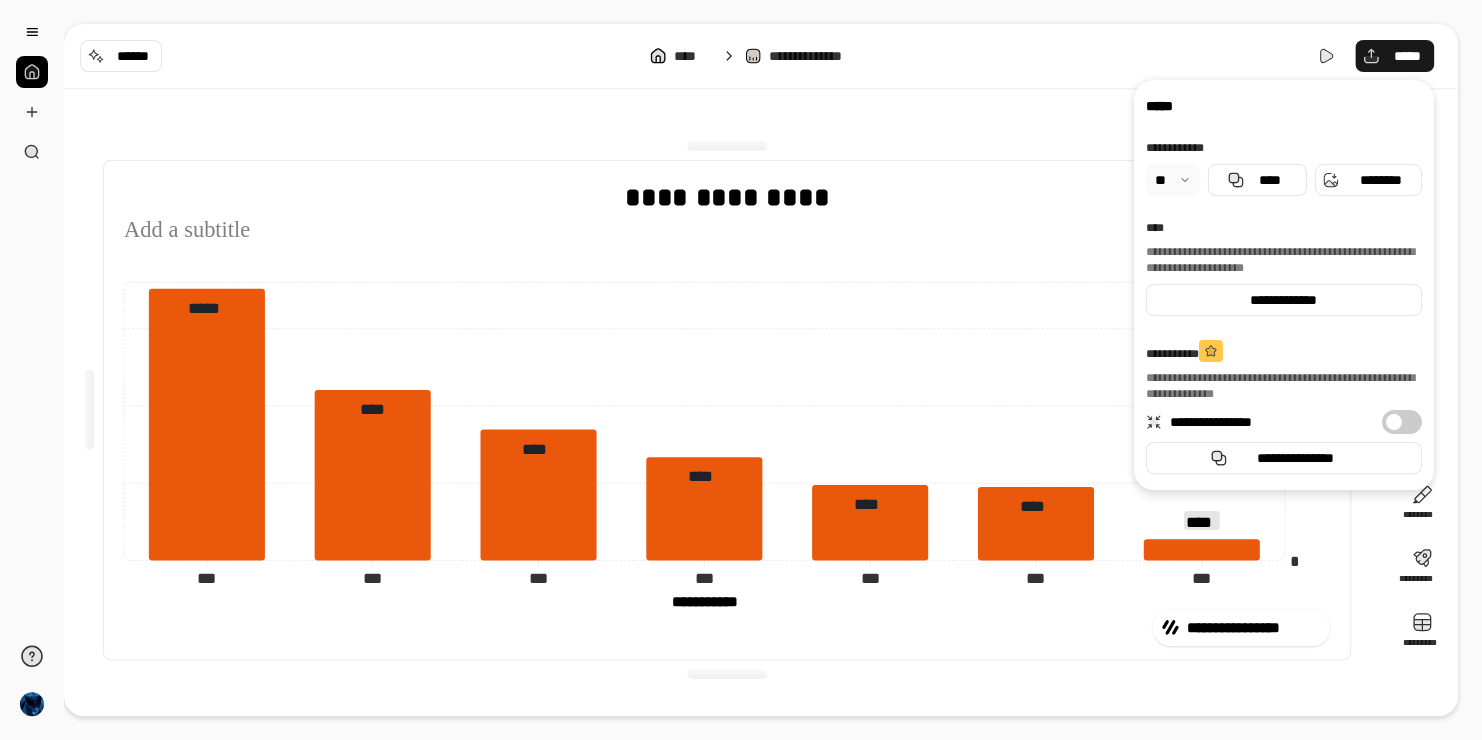 click on "*****" at bounding box center [1406, 56] 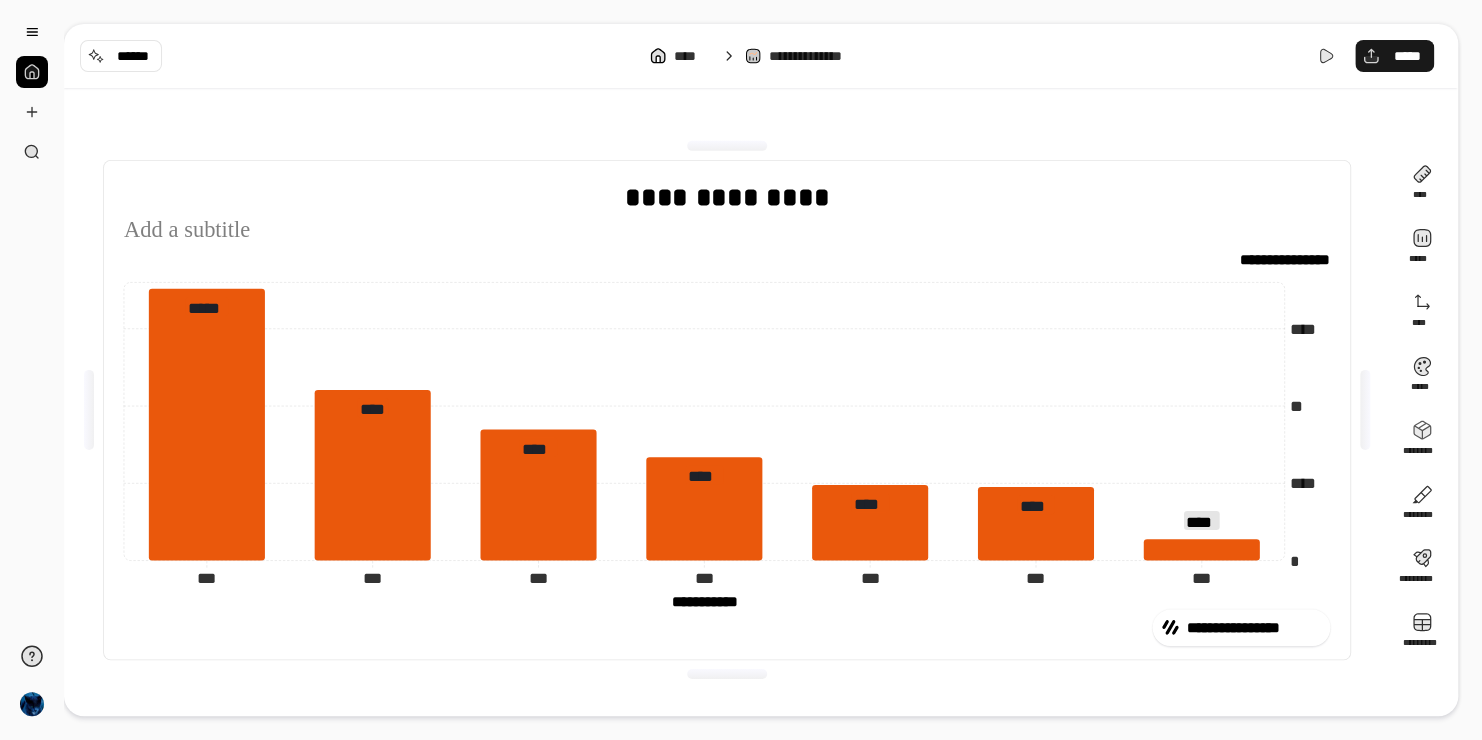 click on "*****" at bounding box center (1406, 56) 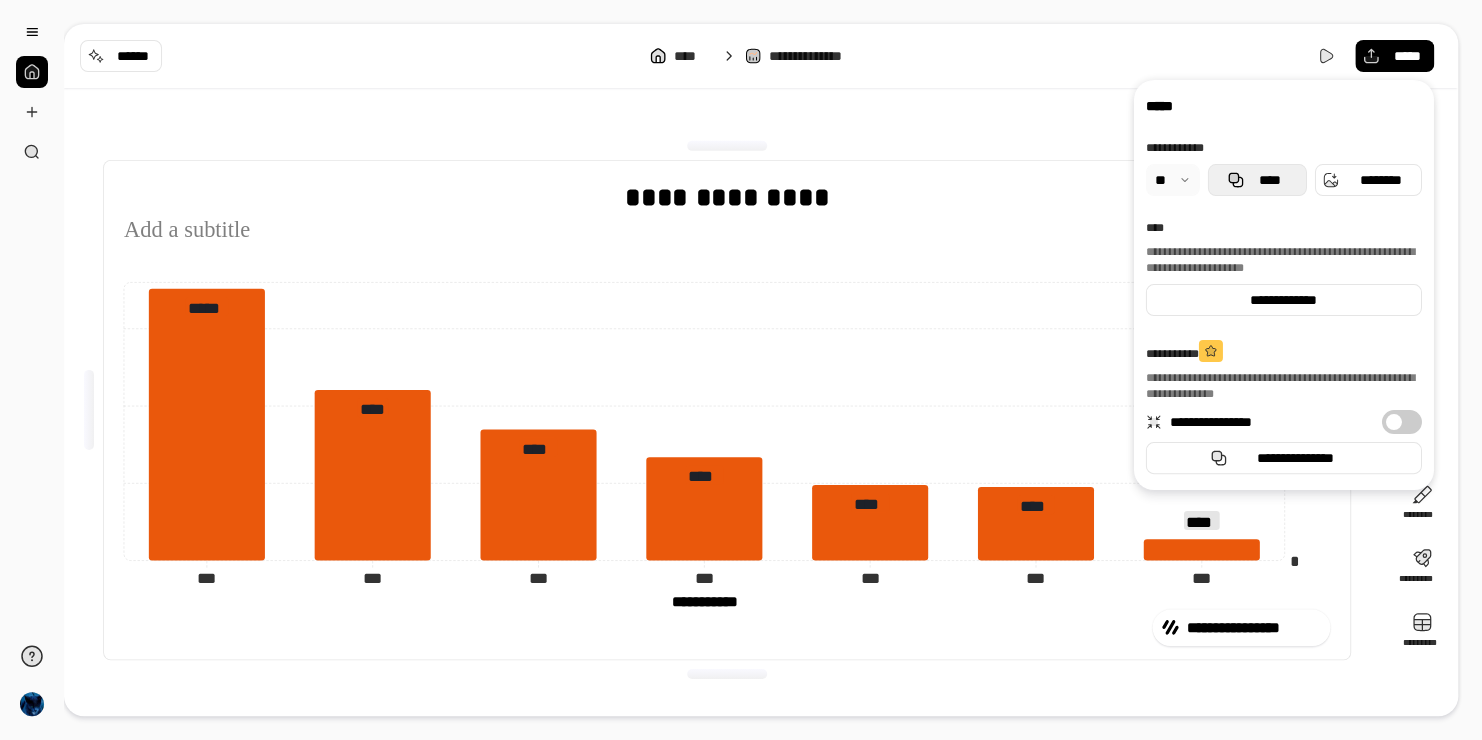 click on "****" at bounding box center [1269, 180] 